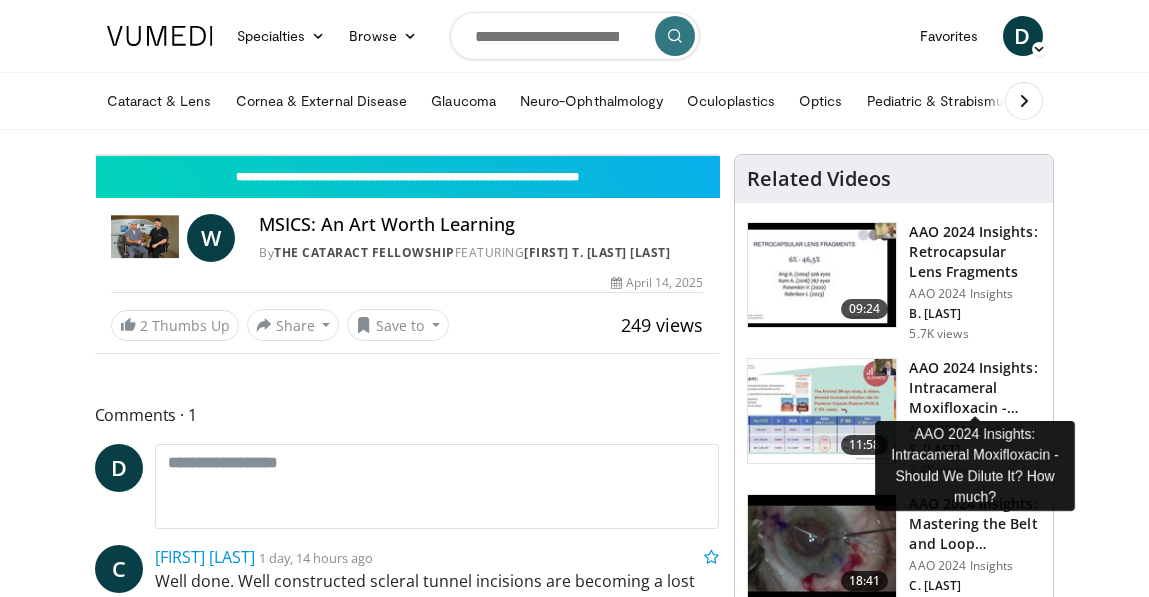 scroll, scrollTop: 0, scrollLeft: 0, axis: both 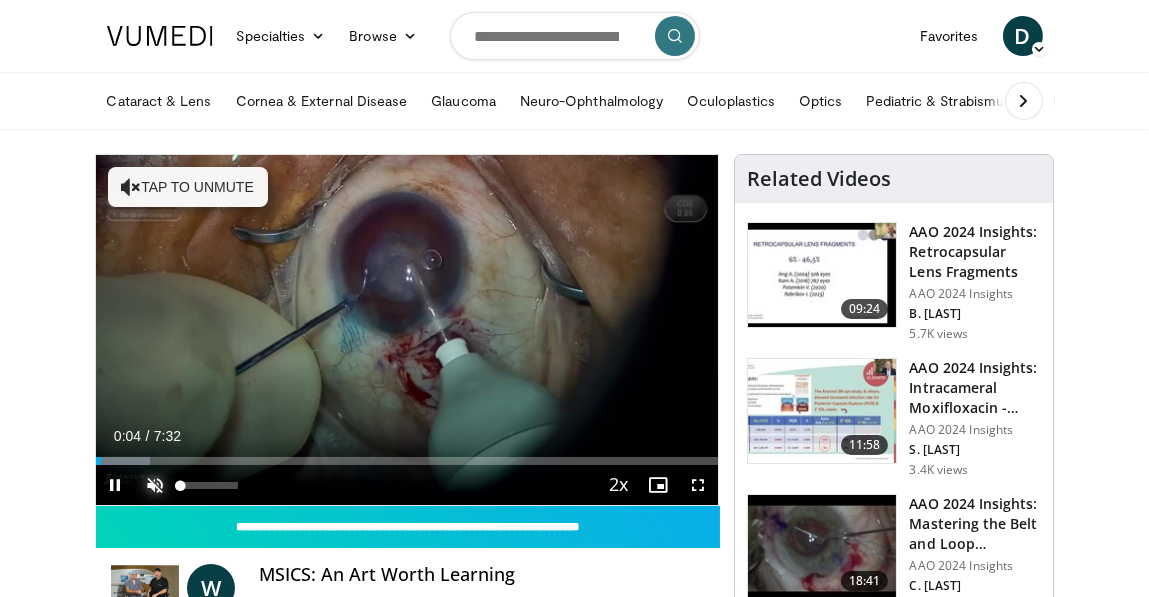 click at bounding box center [156, 485] 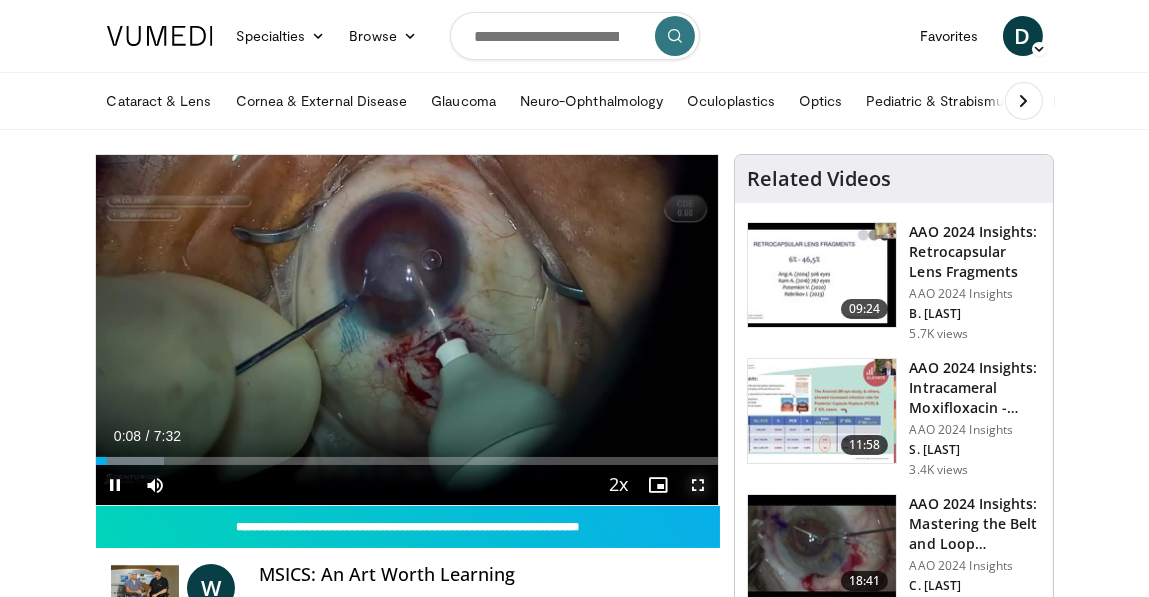 click at bounding box center (698, 485) 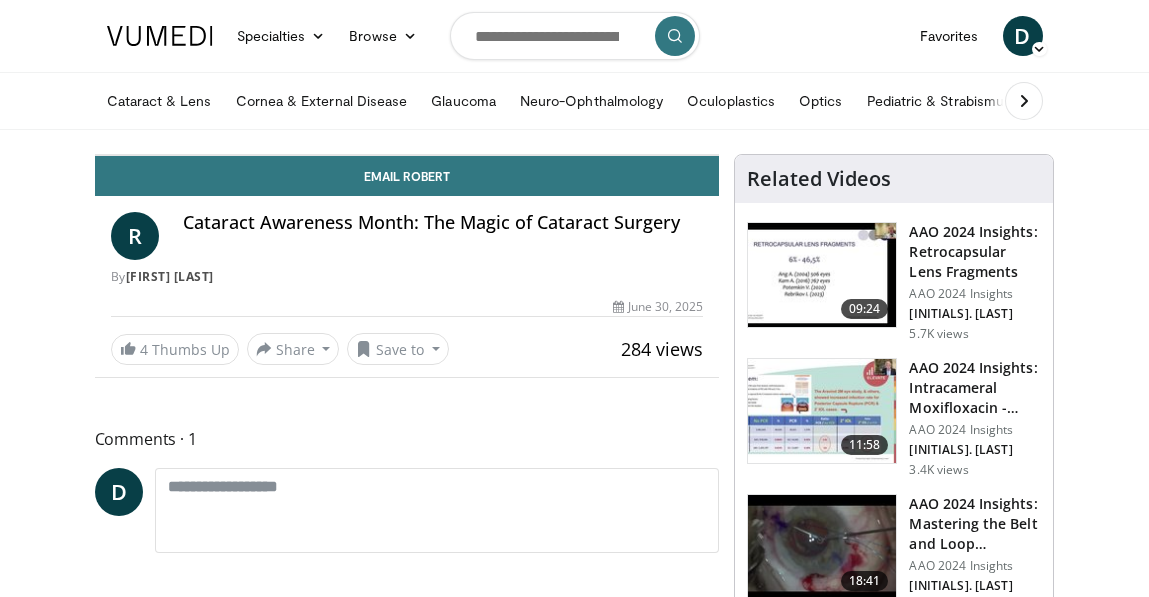 scroll, scrollTop: 0, scrollLeft: 0, axis: both 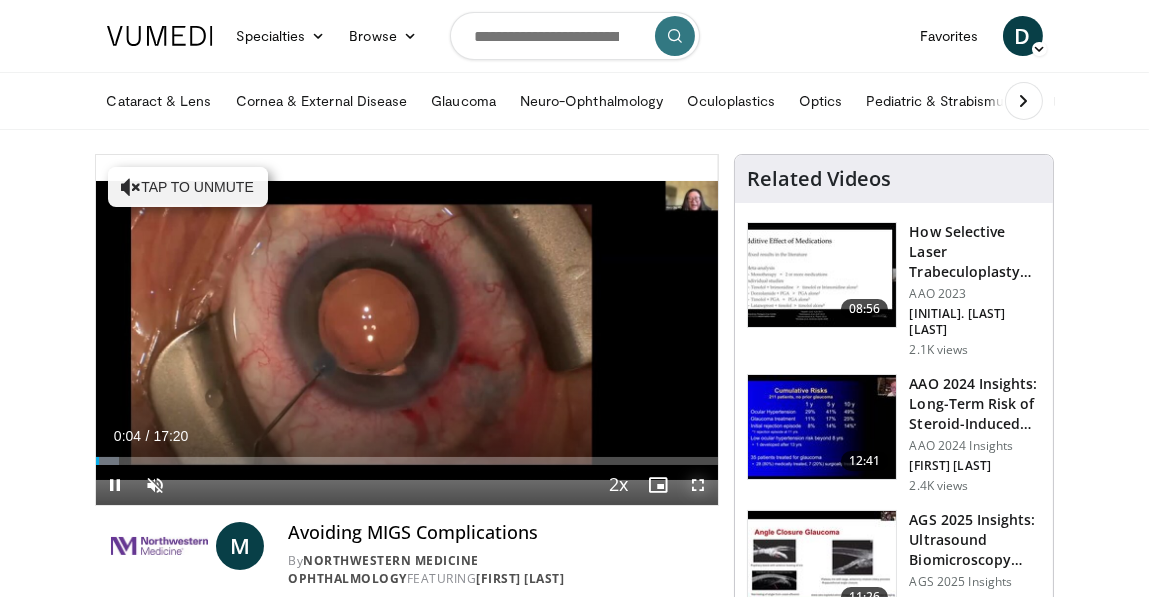 click at bounding box center [698, 485] 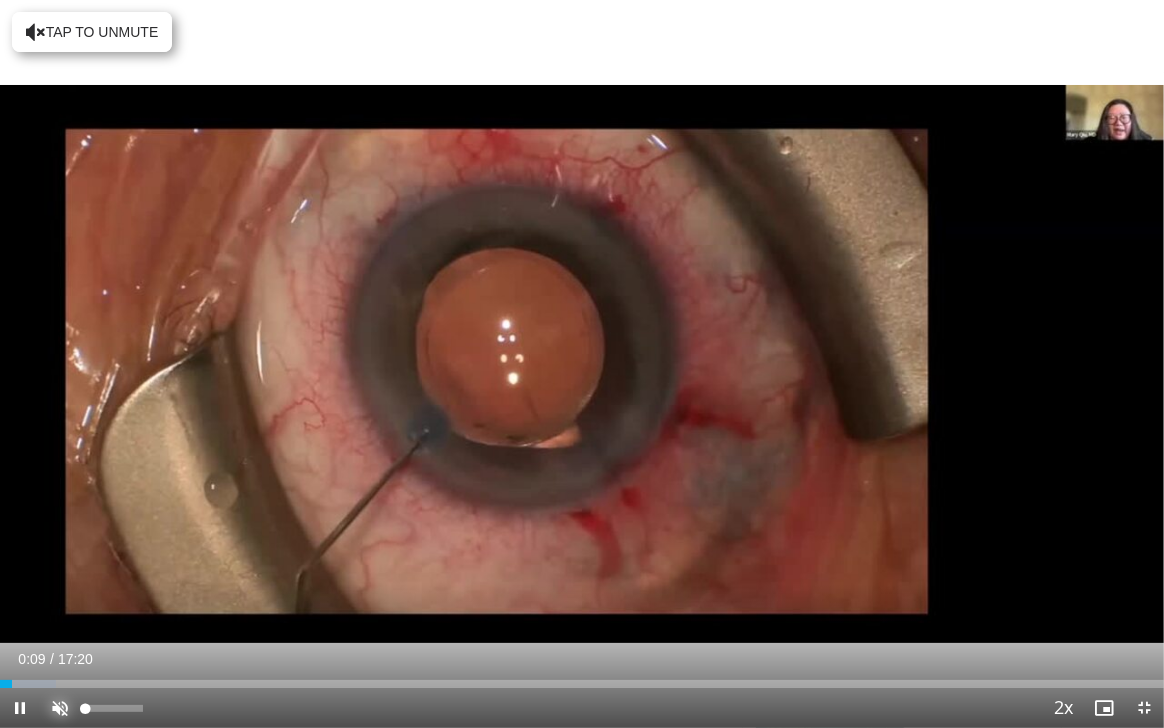 click at bounding box center (60, 708) 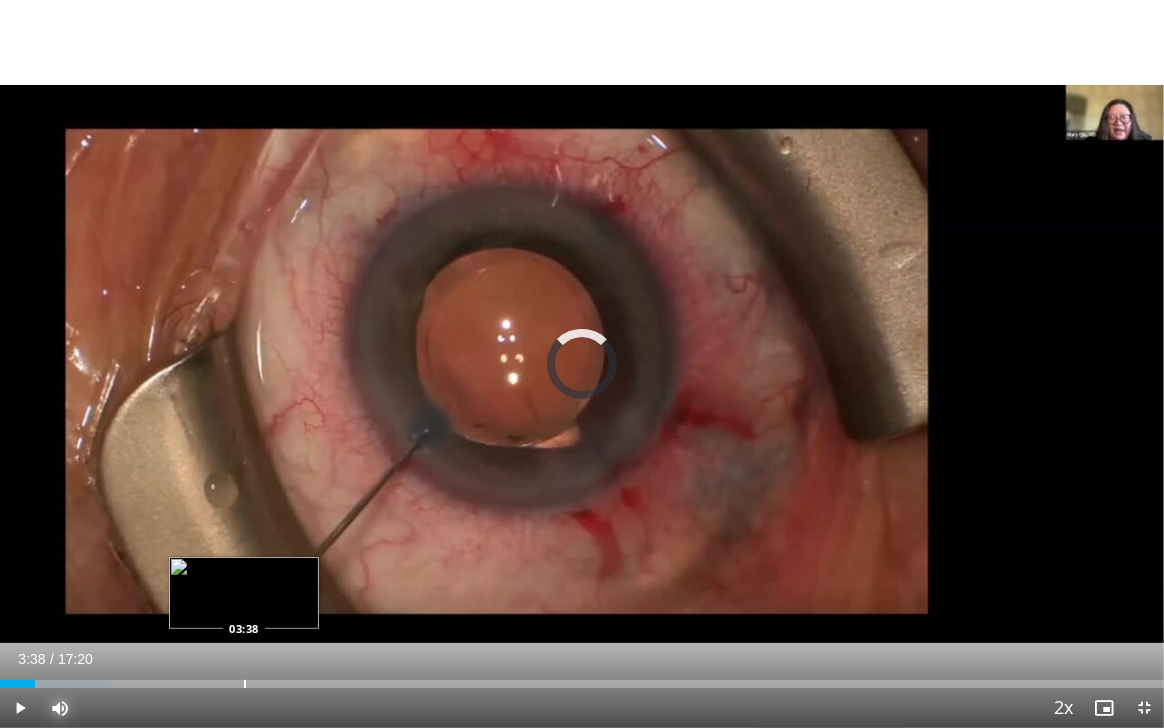 click on "Loaded :  9.53% 03:38 03:38" at bounding box center (582, 678) 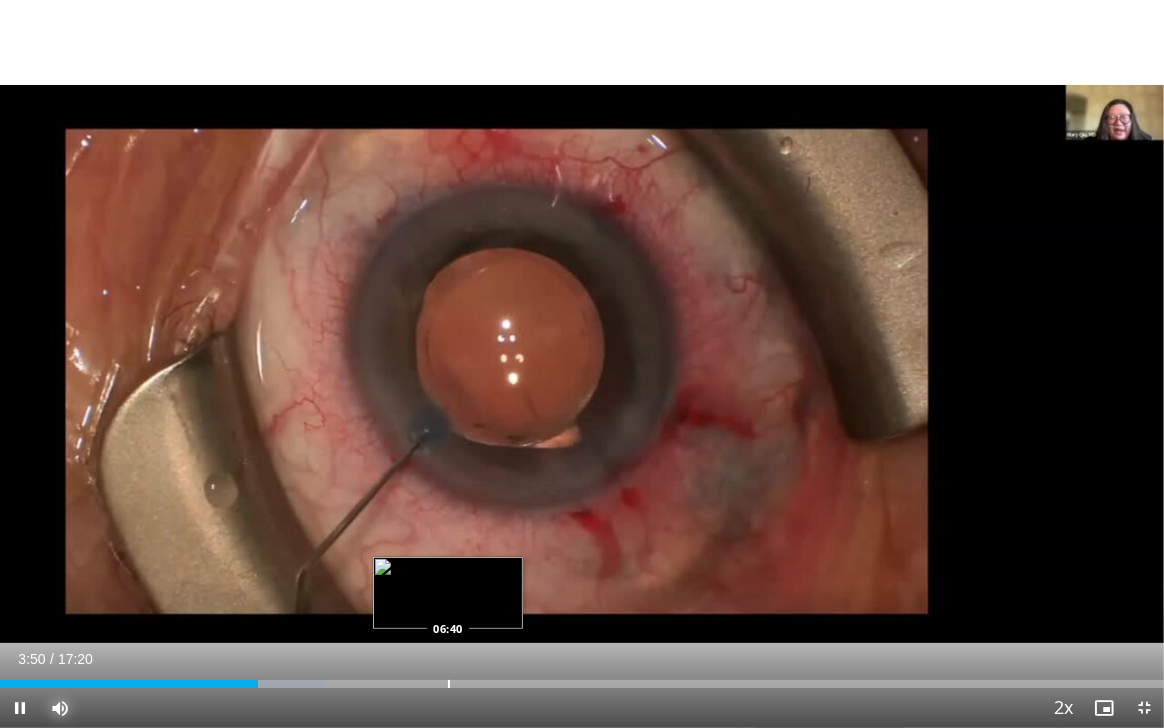 click at bounding box center (449, 684) 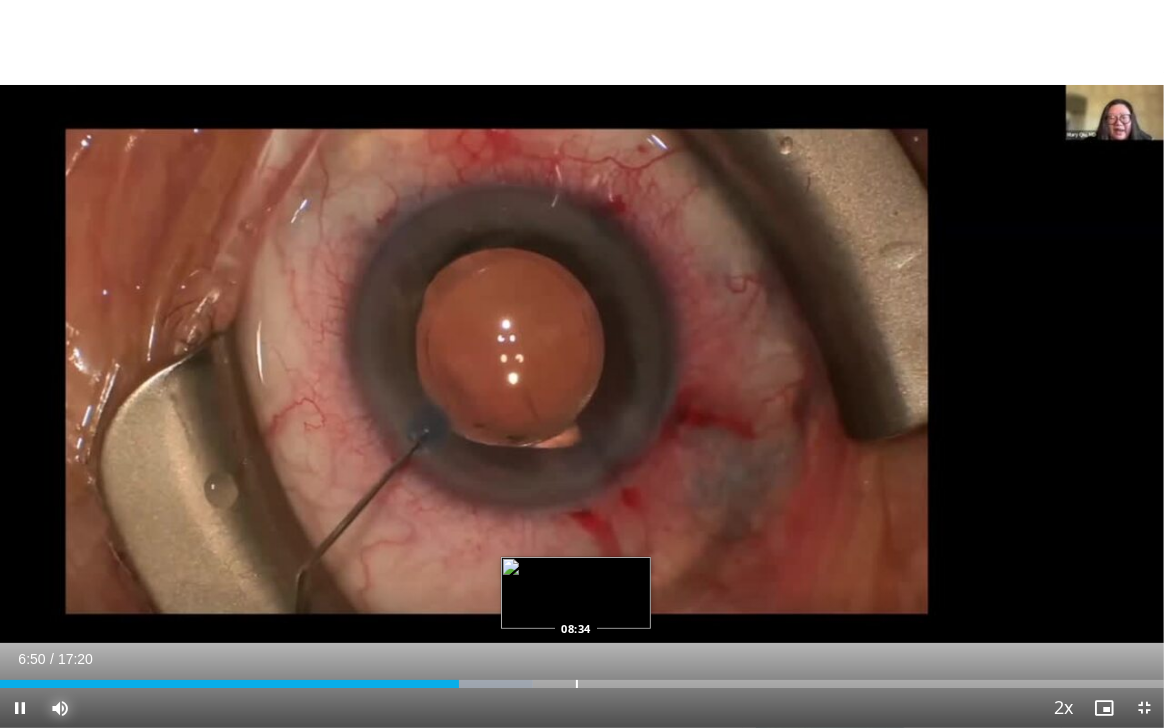 click on "Loaded :  45.78% 06:50 08:34" at bounding box center (582, 678) 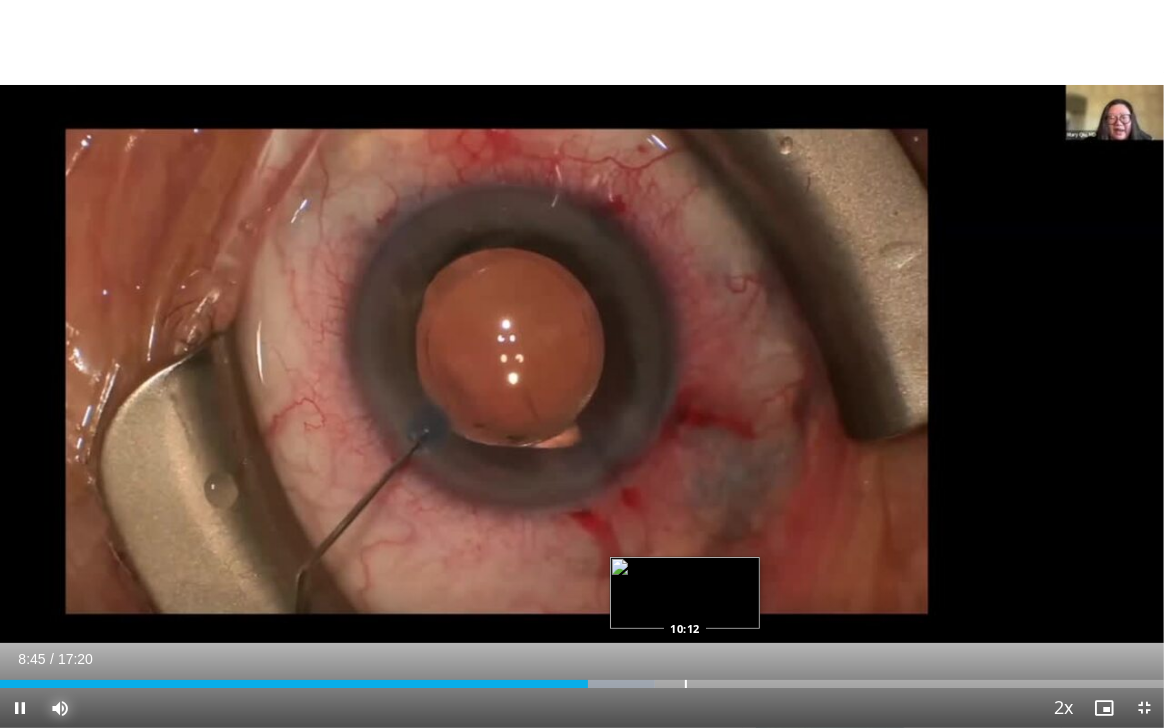 click on "Loaded :  56.27% 08:45 10:12" at bounding box center [582, 678] 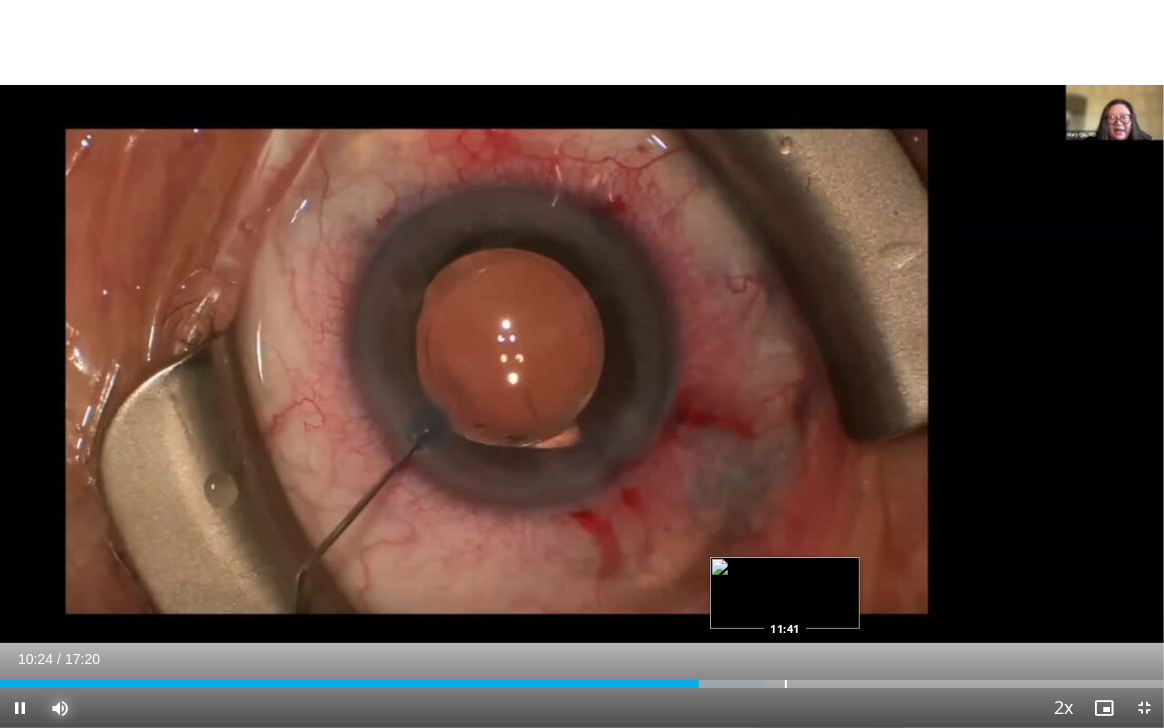 click at bounding box center (786, 684) 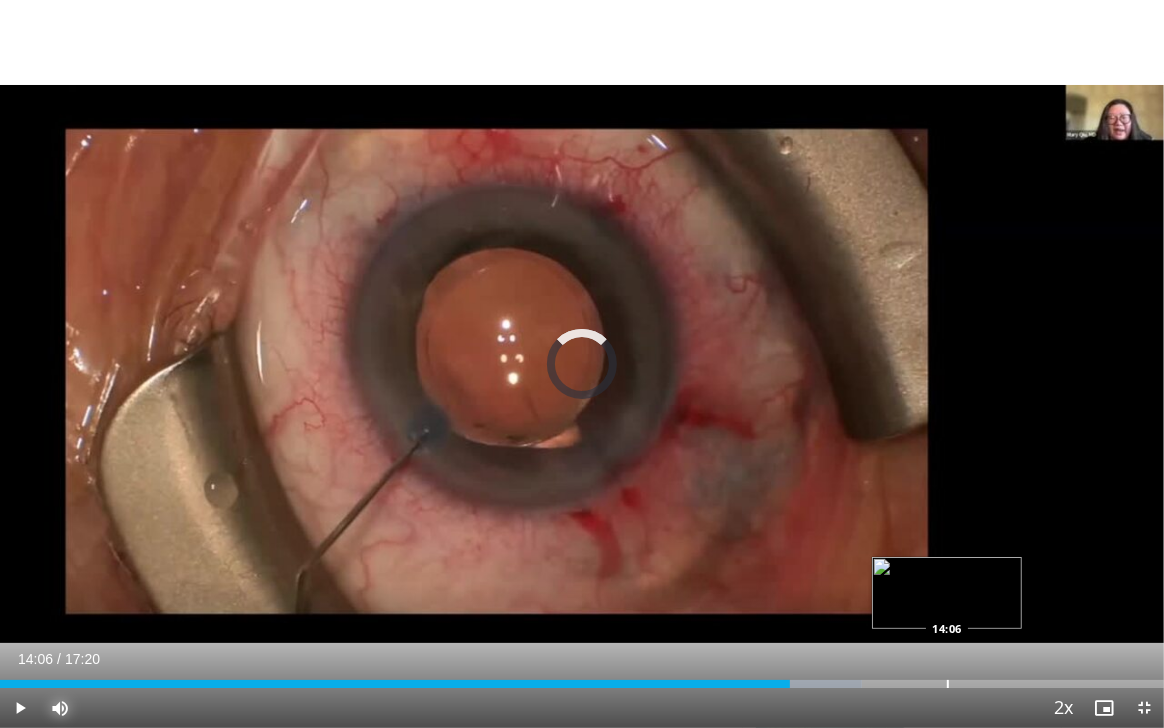 click at bounding box center (948, 684) 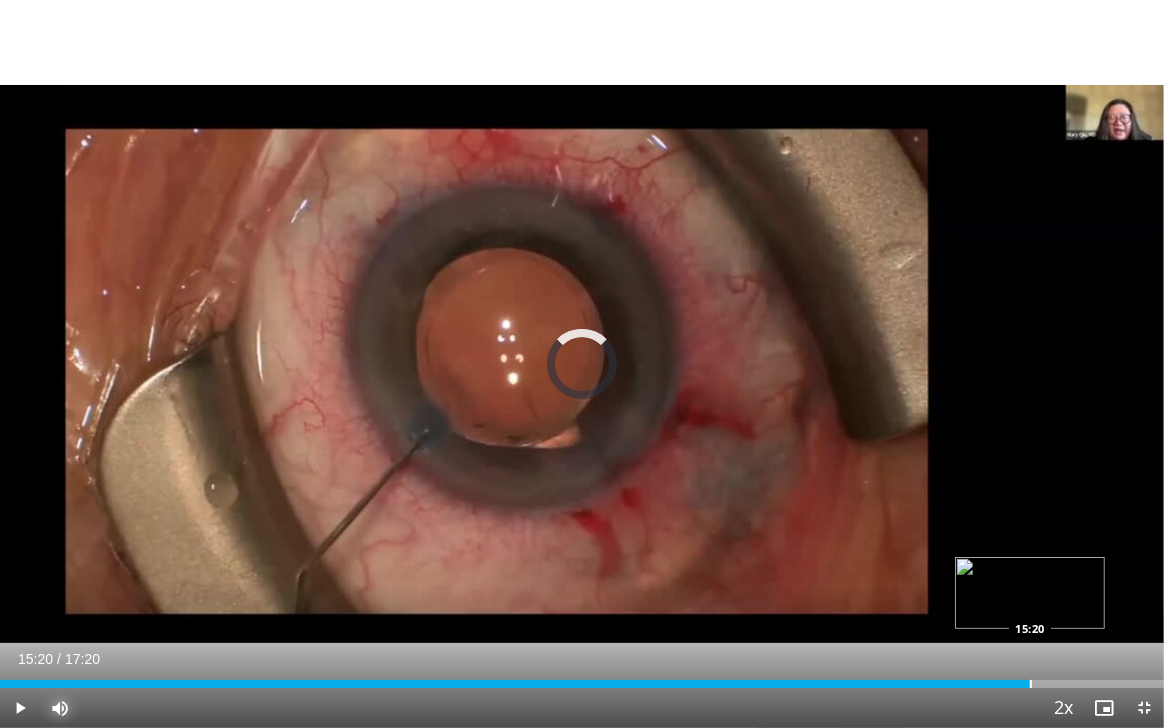 click at bounding box center [1031, 684] 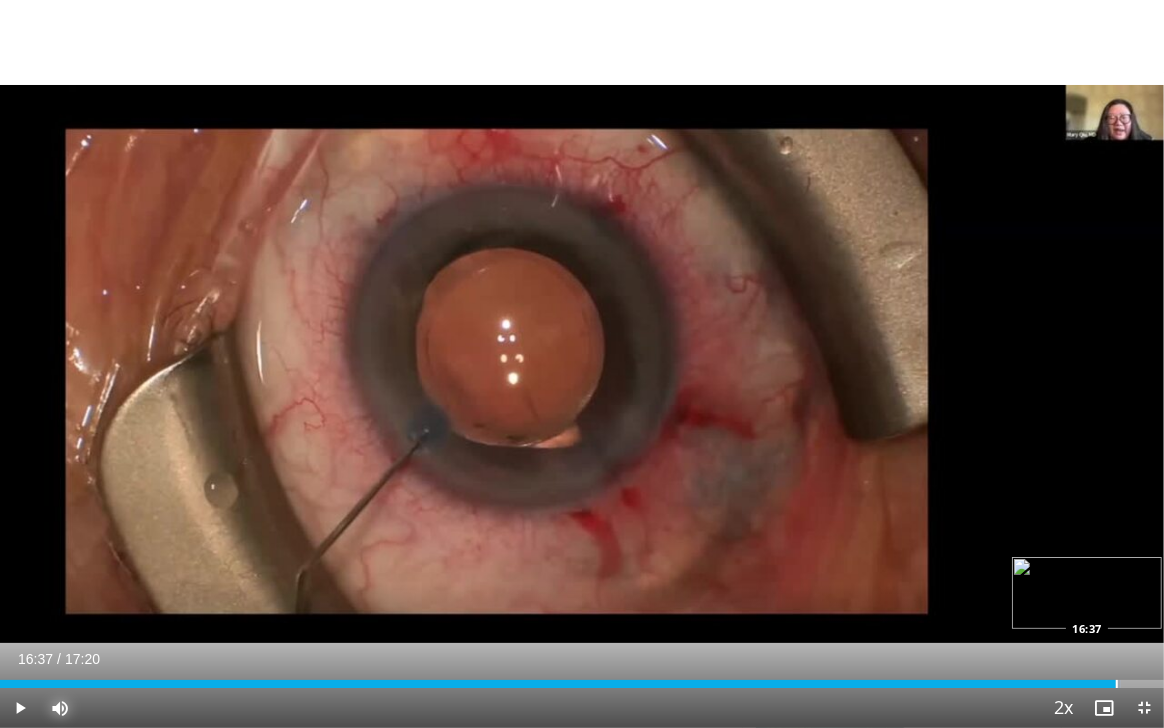 click at bounding box center (1117, 684) 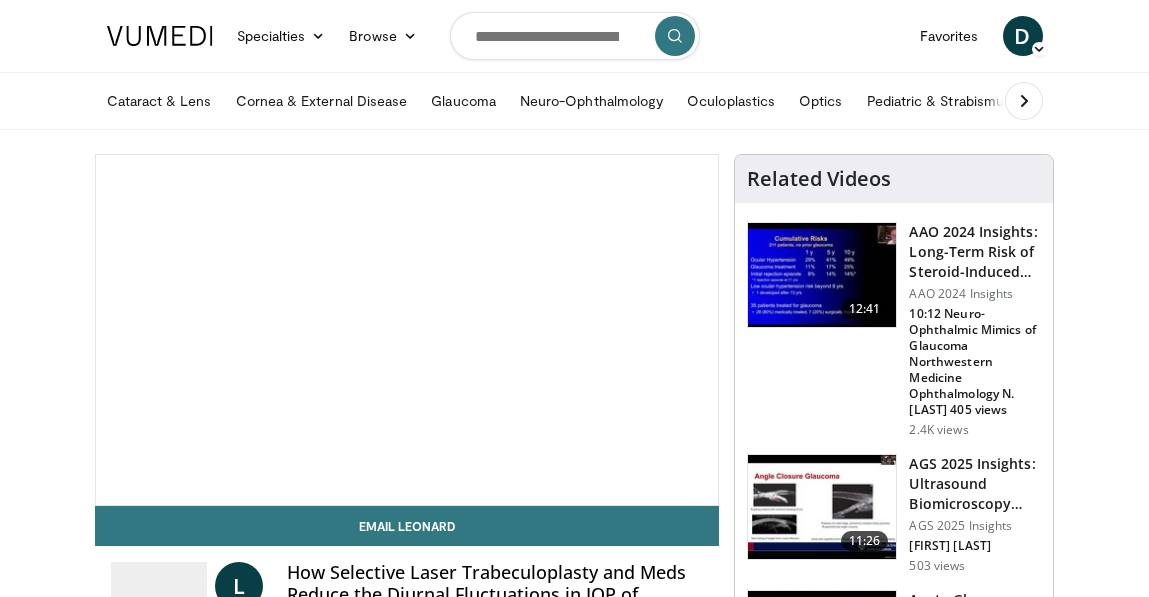 scroll, scrollTop: 0, scrollLeft: 0, axis: both 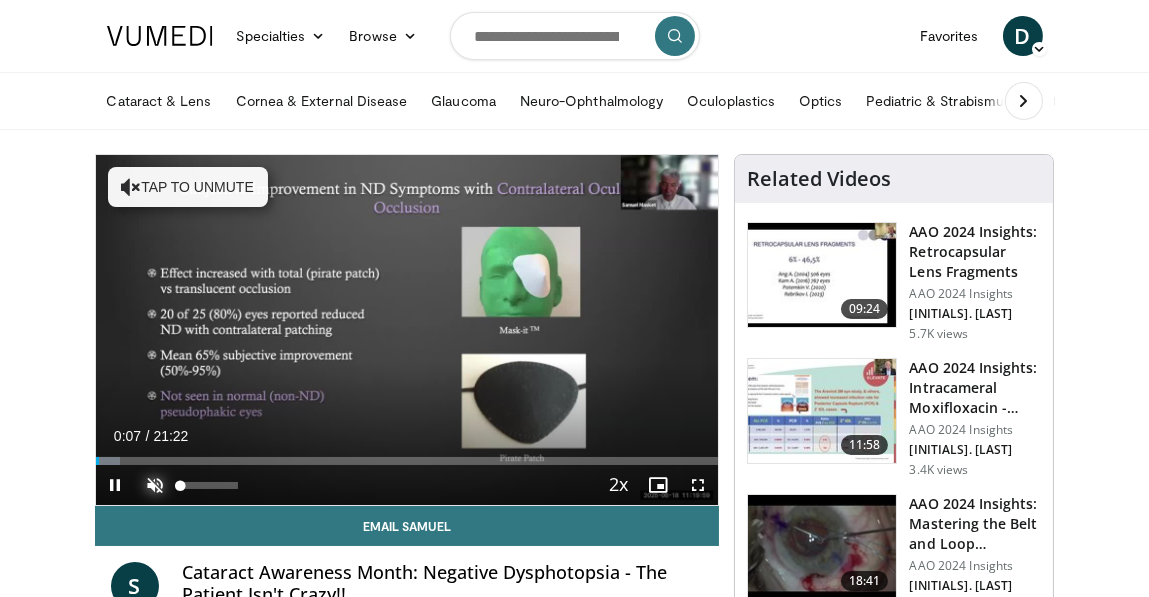 click at bounding box center (156, 485) 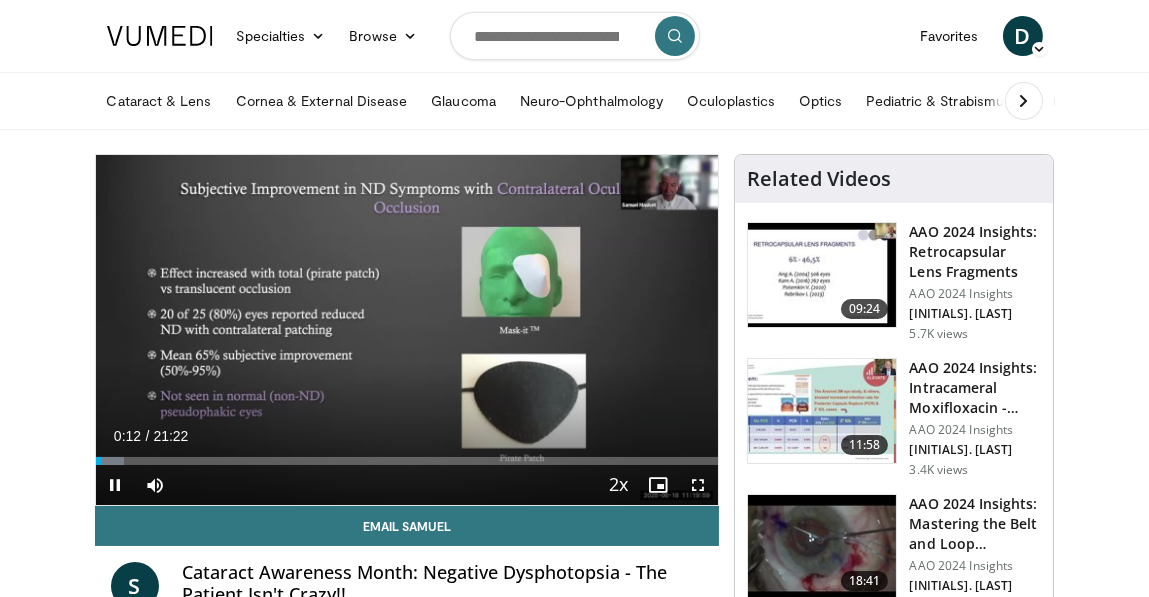 click on "Current Time  0:12 / Duration  21:22 Pause Skip Backward Skip Forward Mute Loaded :  4.64% 00:13 09:20 Stream Type  LIVE Seek to live, currently behind live LIVE   2x Playback Rate 0.5x 0.75x 1x 1.25x 1.5x 1.75x 2x , selected Chapters Chapters Descriptions descriptions off , selected Captions captions settings , opens captions settings dialog captions off , selected Audio Track en (Main) , selected Fullscreen Enable picture-in-picture mode" at bounding box center [407, 485] 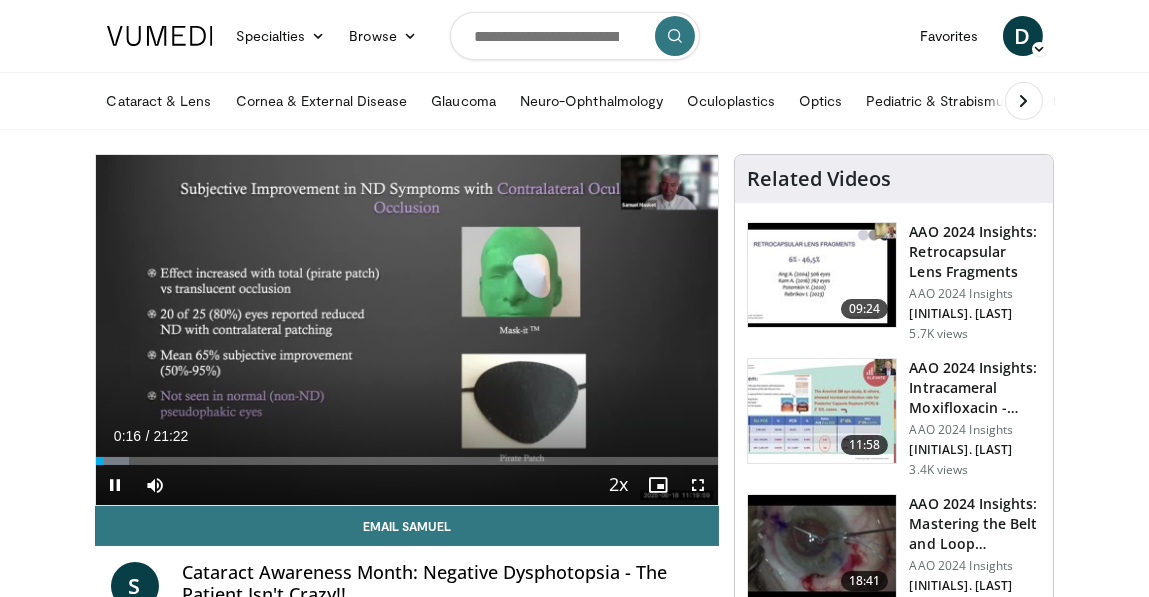 click on "Current Time  0:16 / Duration  21:22 Pause Skip Backward Skip Forward Mute Loaded :  5.42% 00:16 09:20 Stream Type  LIVE Seek to live, currently behind live LIVE   2x Playback Rate 0.5x 0.75x 1x 1.25x 1.5x 1.75x 2x , selected Chapters Chapters Descriptions descriptions off , selected Captions captions settings , opens captions settings dialog captions off , selected Audio Track en (Main) , selected Fullscreen Enable picture-in-picture mode" at bounding box center (407, 485) 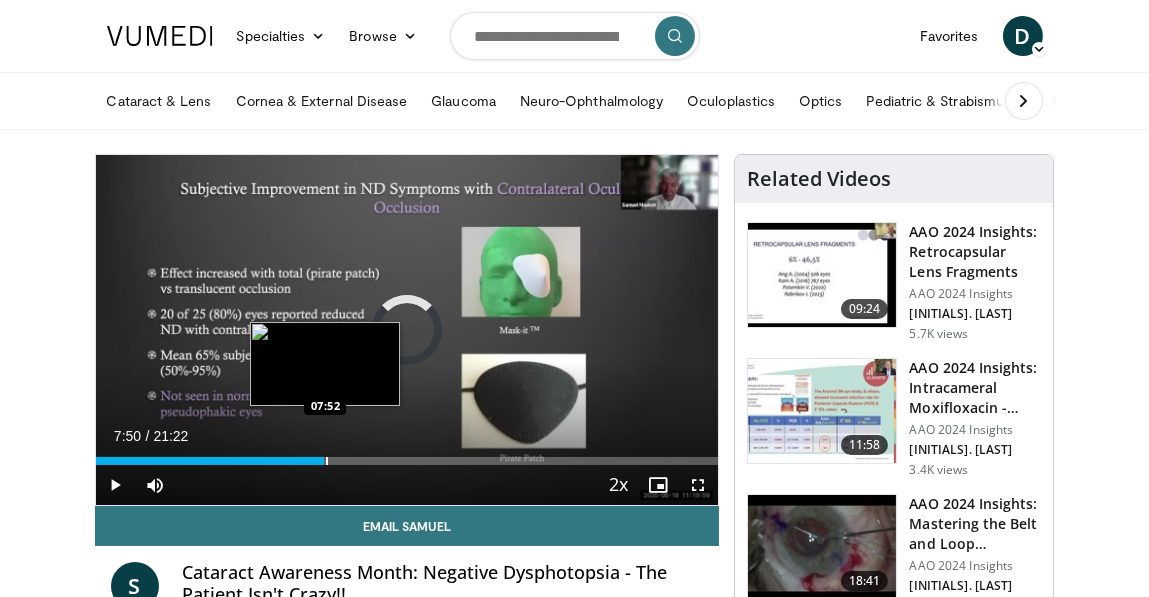 click on "Loaded :  6.19% 00:21 07:52" at bounding box center (407, 461) 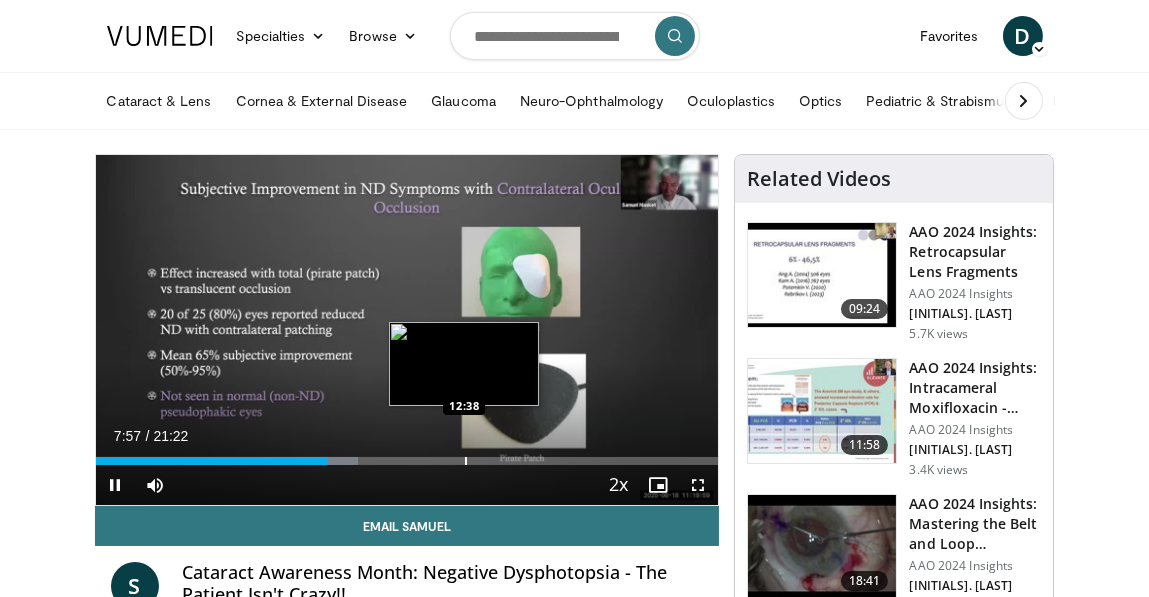 click on "Loaded :  42.12% 07:58 12:38" at bounding box center [407, 461] 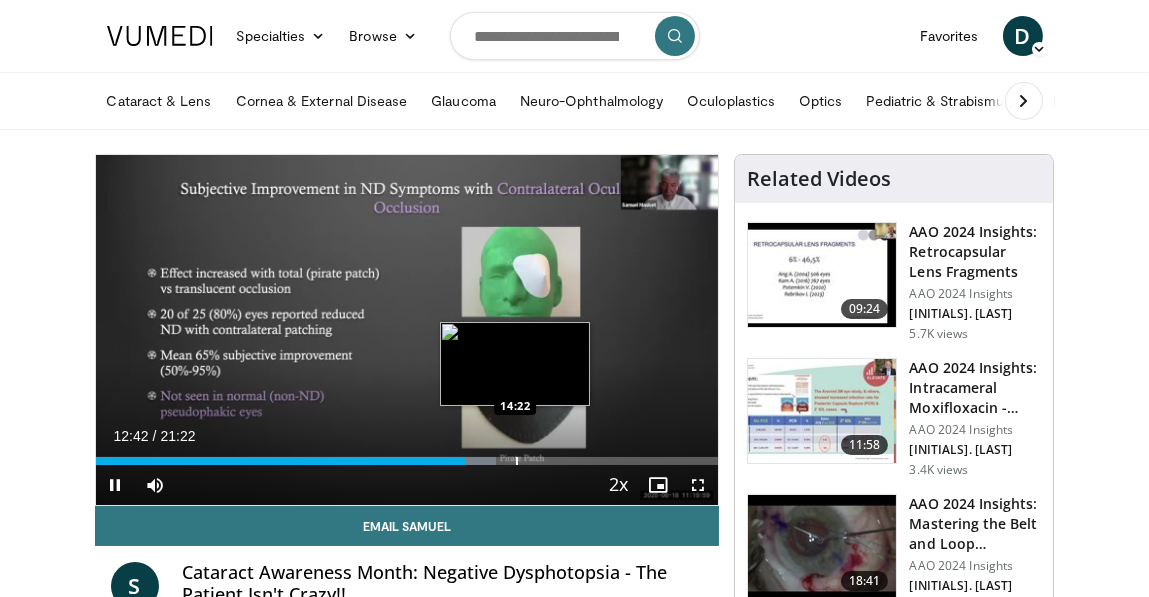 click at bounding box center [517, 461] 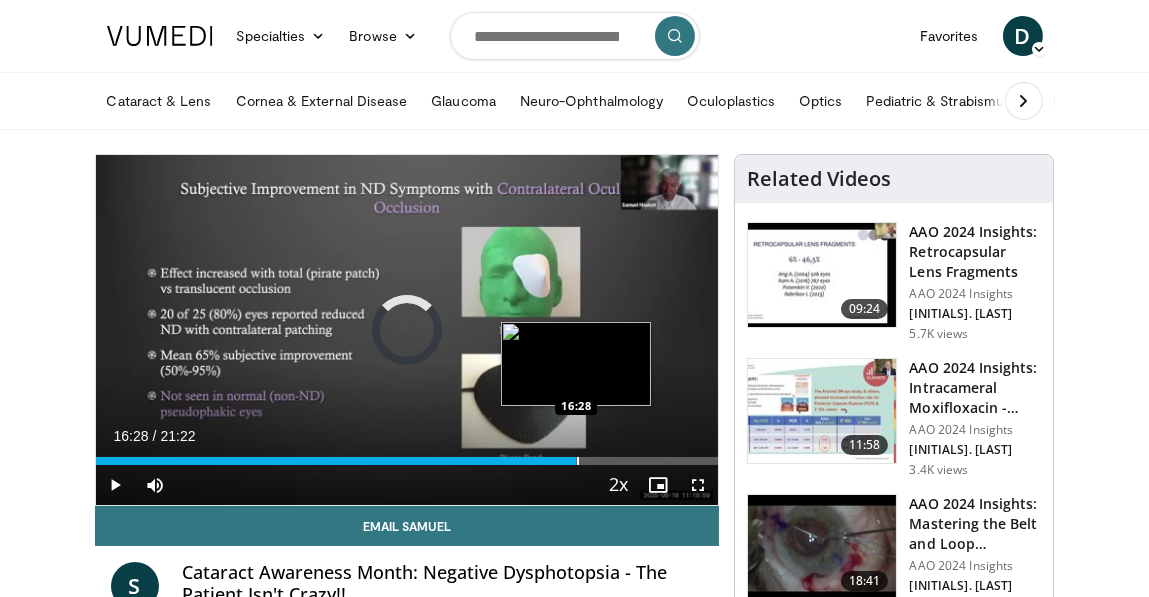 click at bounding box center (578, 461) 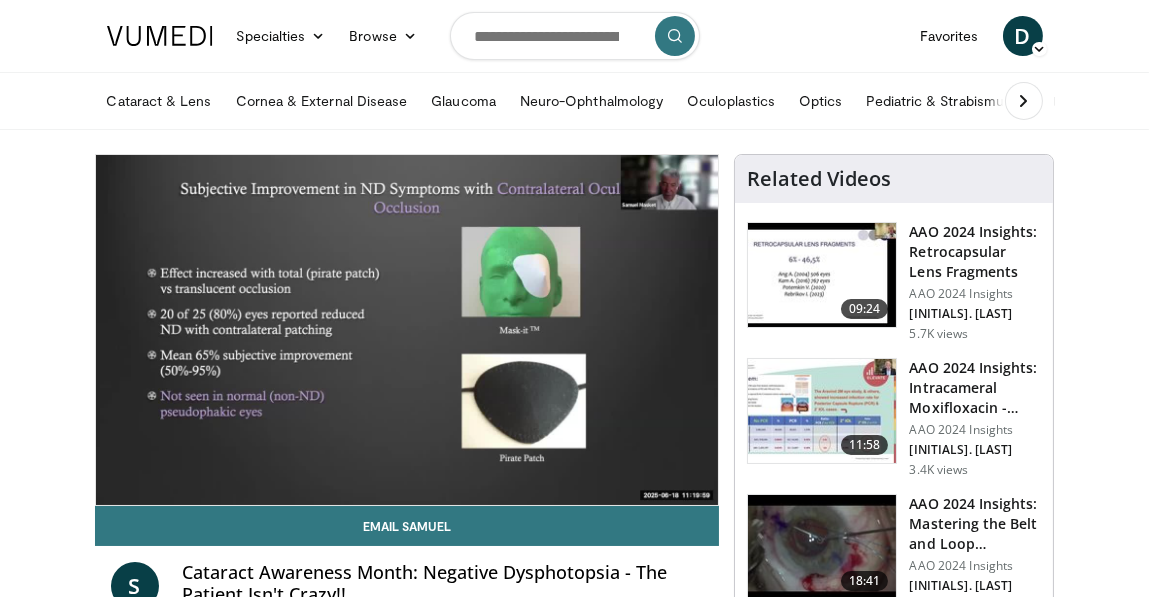 scroll, scrollTop: 1, scrollLeft: 0, axis: vertical 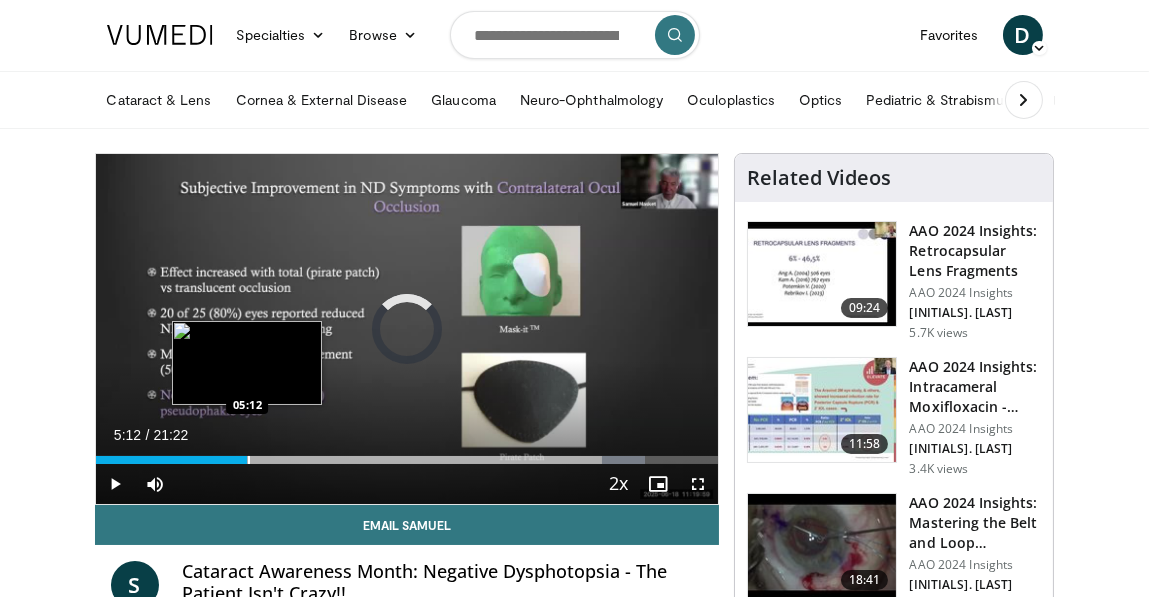click at bounding box center [249, 460] 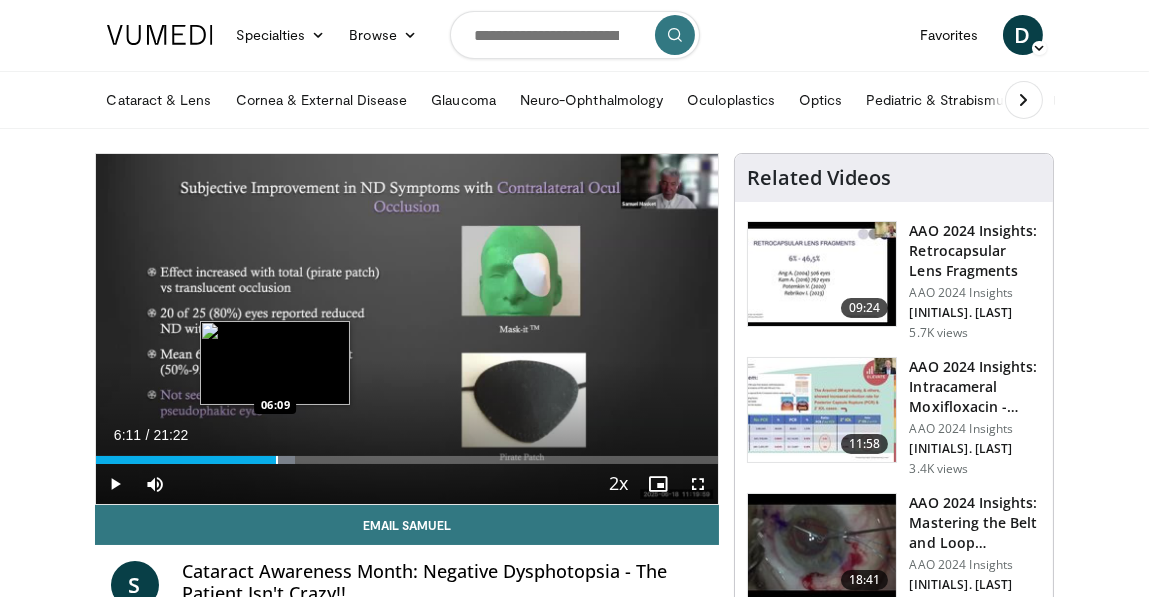 click at bounding box center [277, 460] 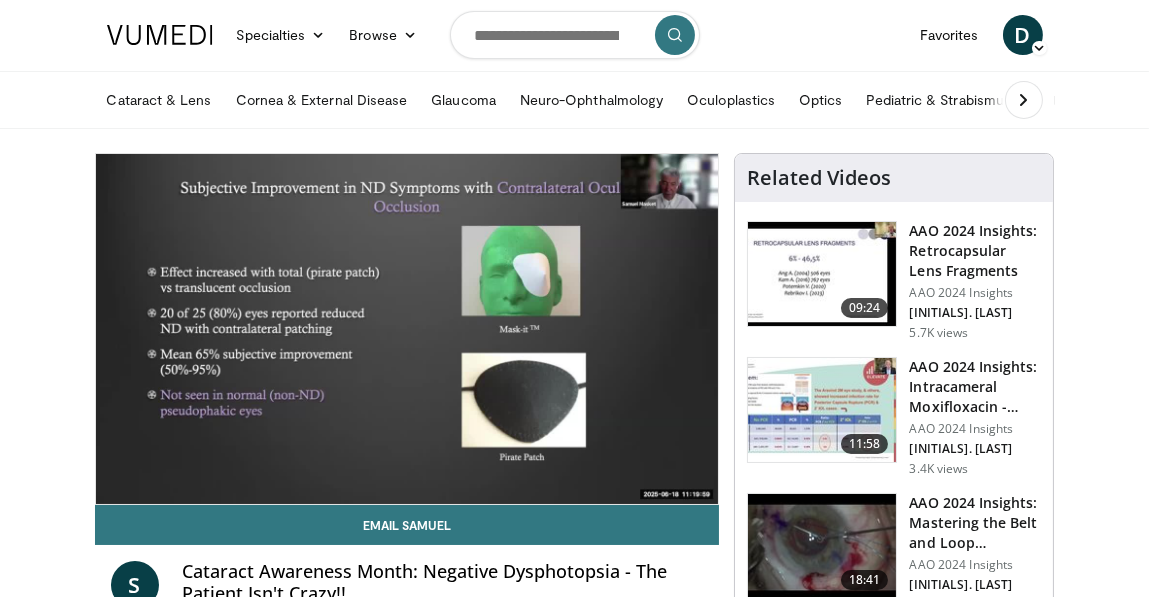 click on "**********" at bounding box center (407, 329) 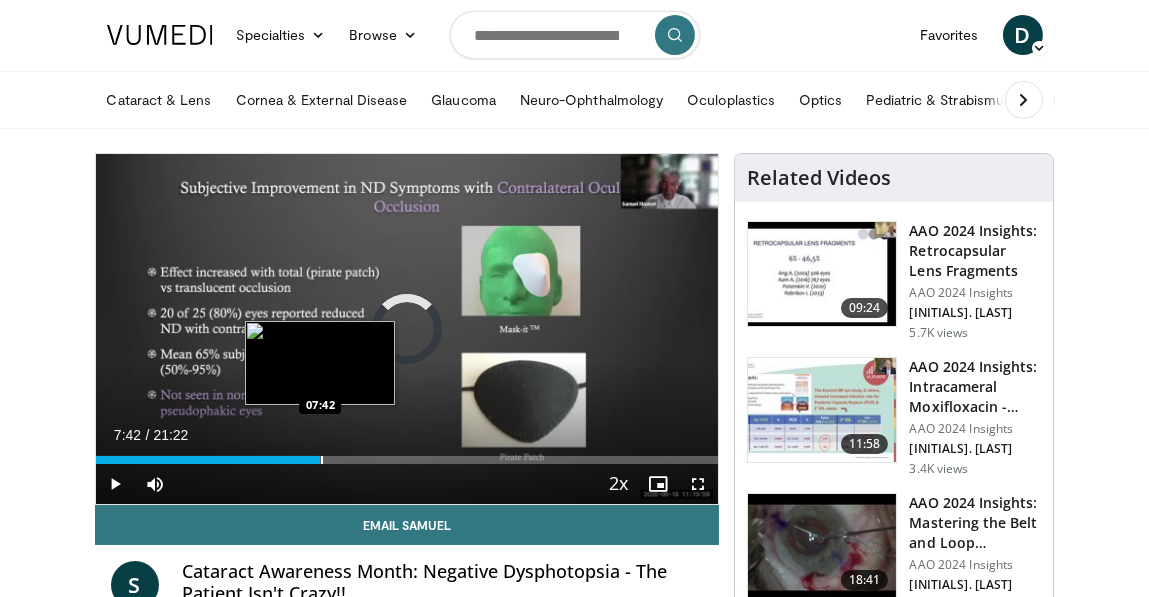 click at bounding box center [322, 460] 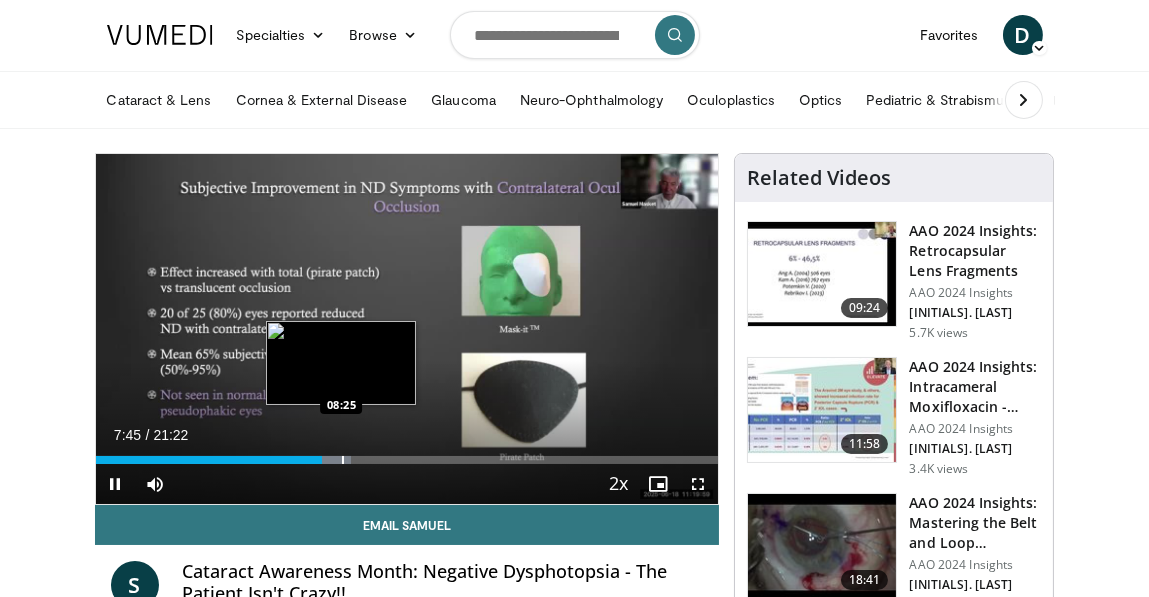 click at bounding box center [343, 460] 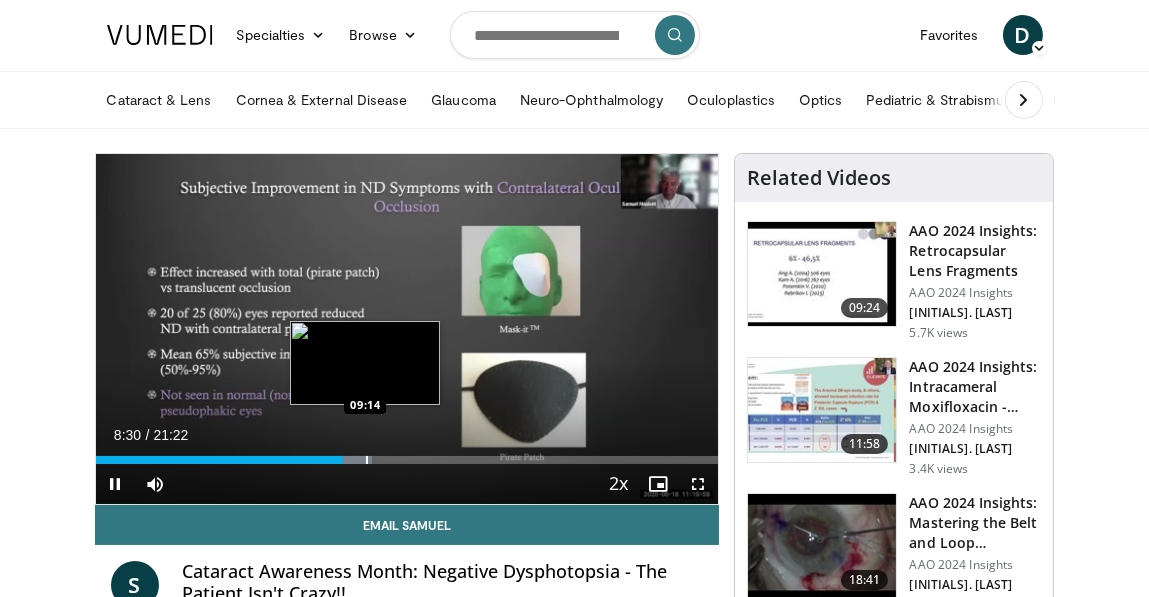 click at bounding box center (367, 460) 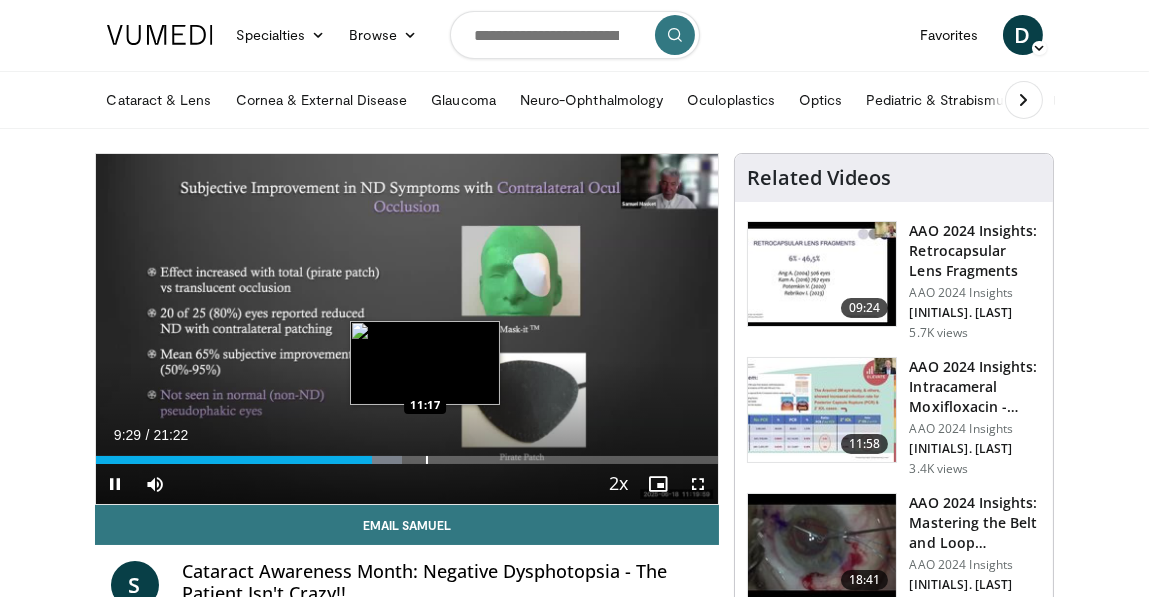 click at bounding box center [427, 460] 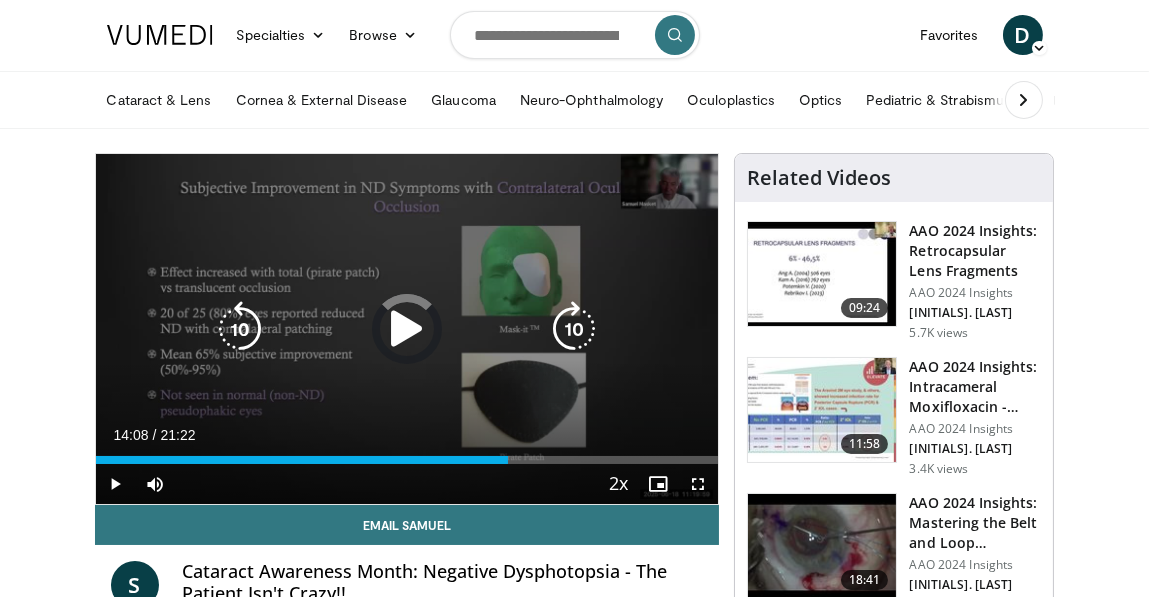 drag, startPoint x: 507, startPoint y: 457, endPoint x: 497, endPoint y: 442, distance: 18.027756 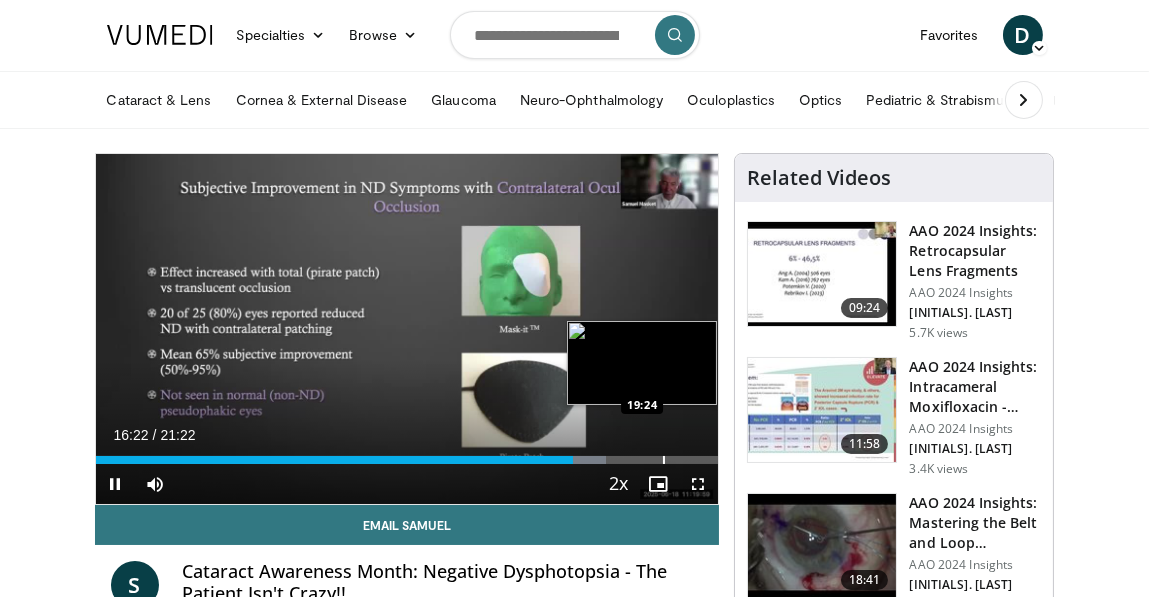 click at bounding box center [664, 460] 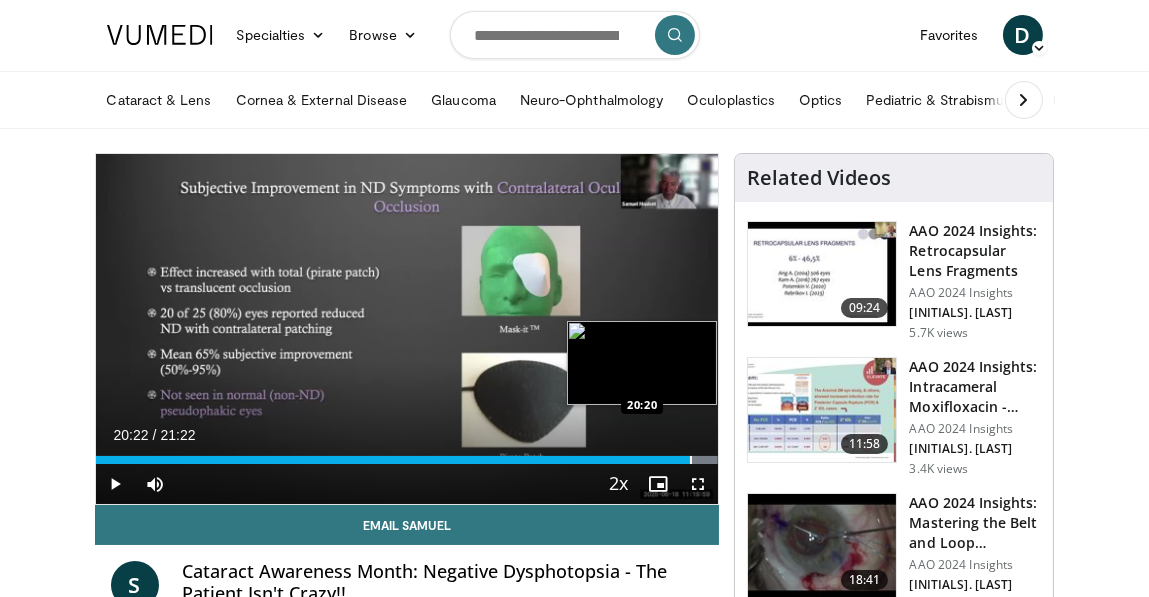 click at bounding box center [691, 460] 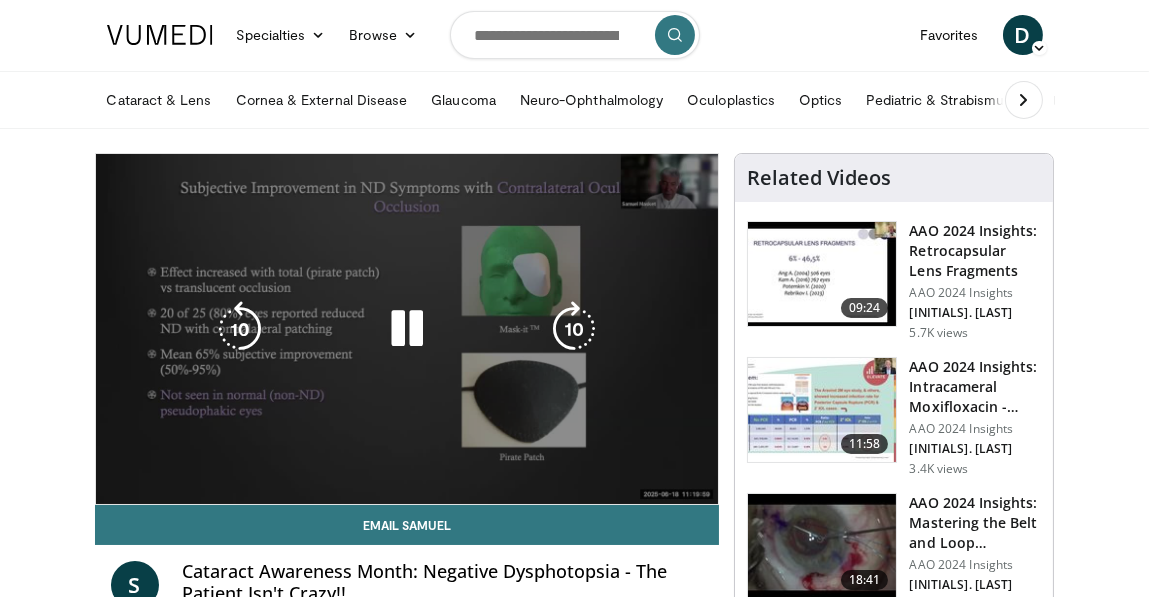 click on "10 seconds
Tap to unmute" at bounding box center [407, 329] 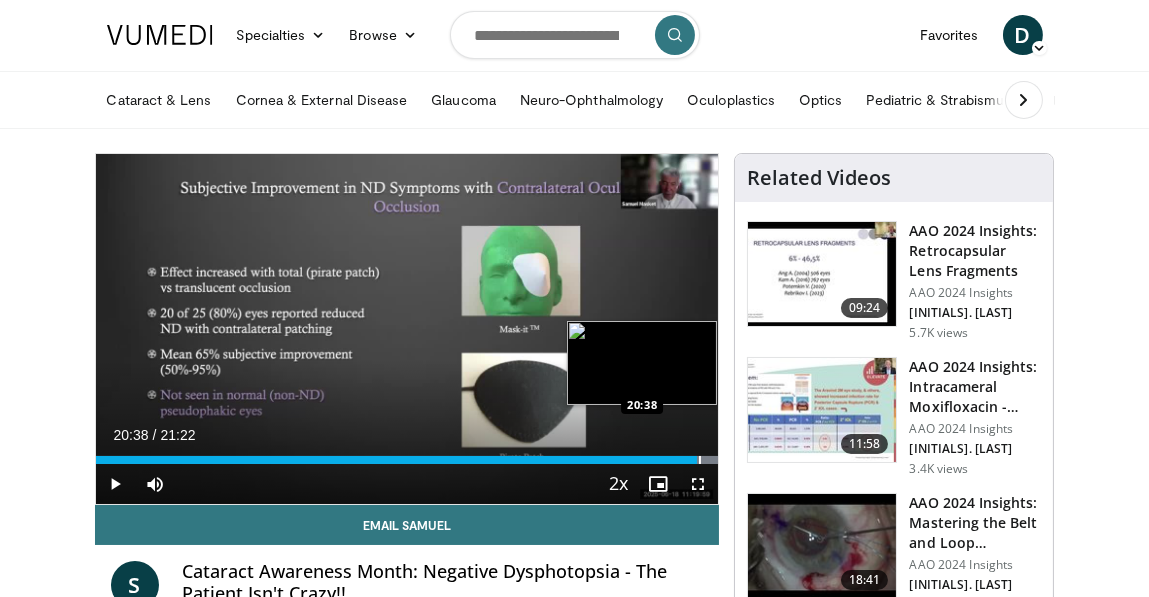click at bounding box center [700, 460] 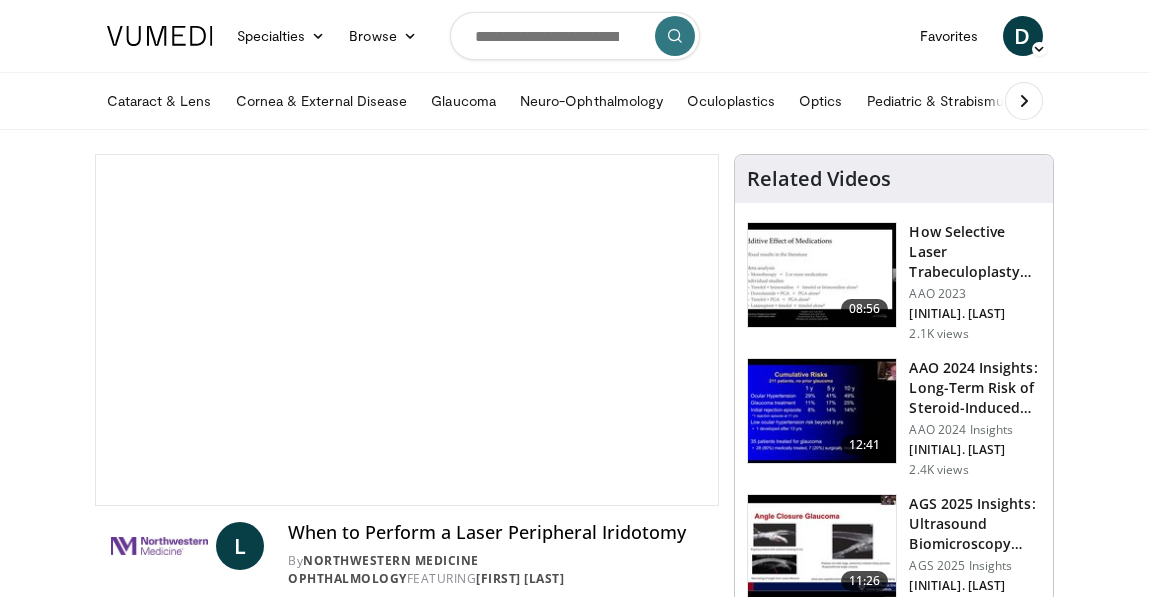 scroll, scrollTop: 0, scrollLeft: 0, axis: both 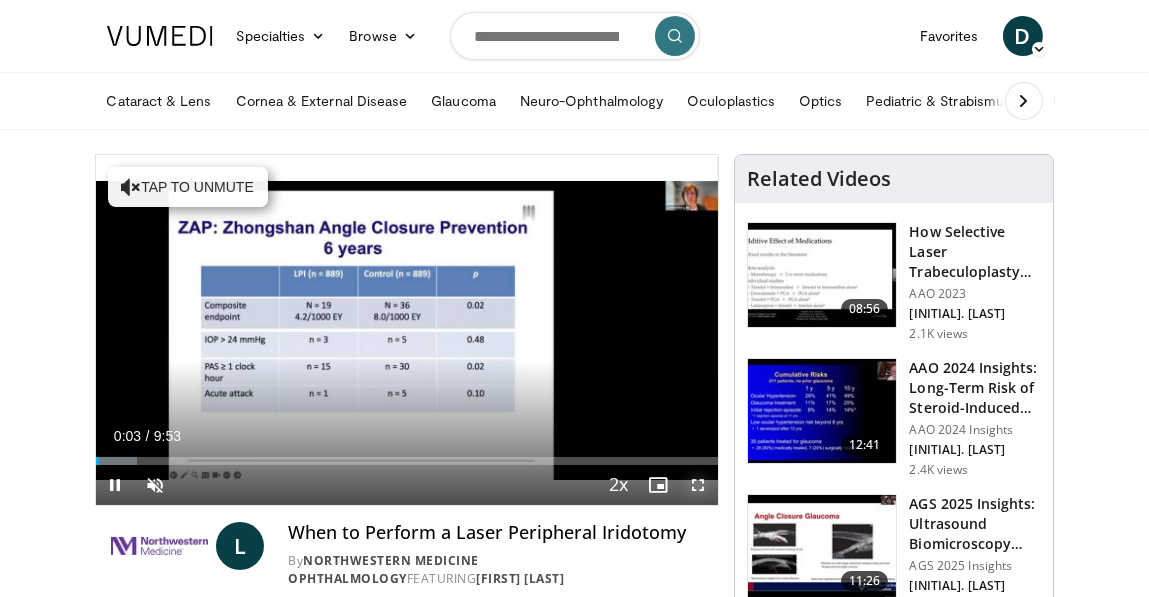 click at bounding box center [698, 485] 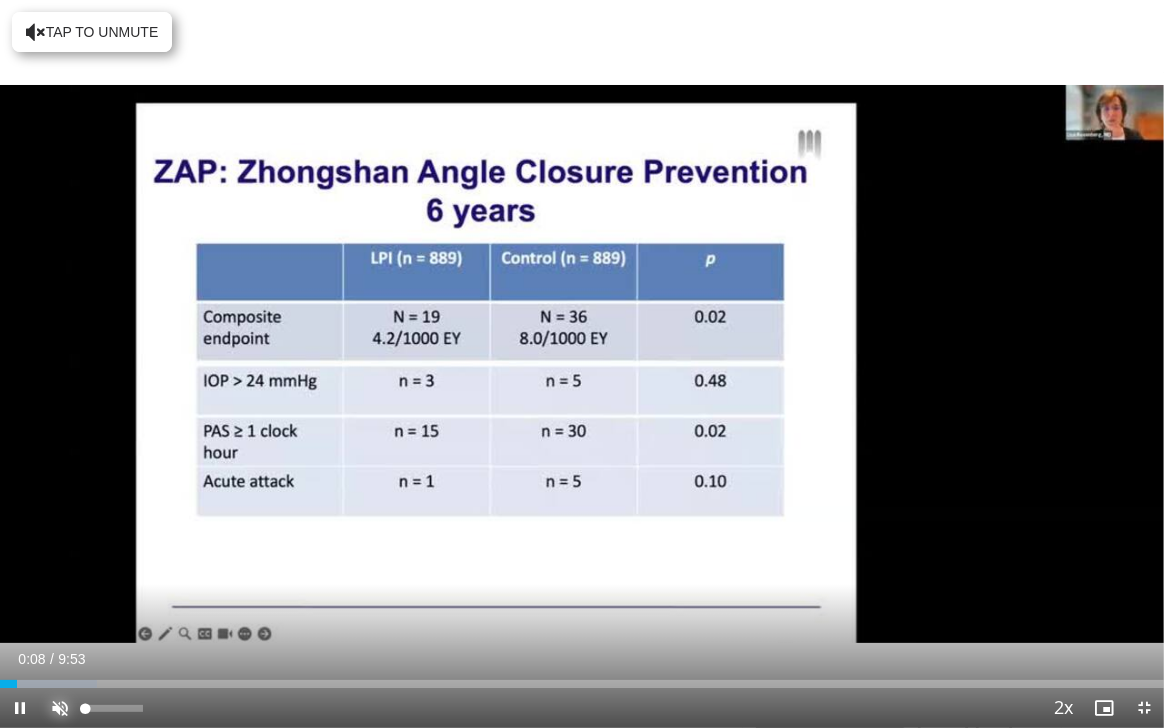 click at bounding box center [60, 708] 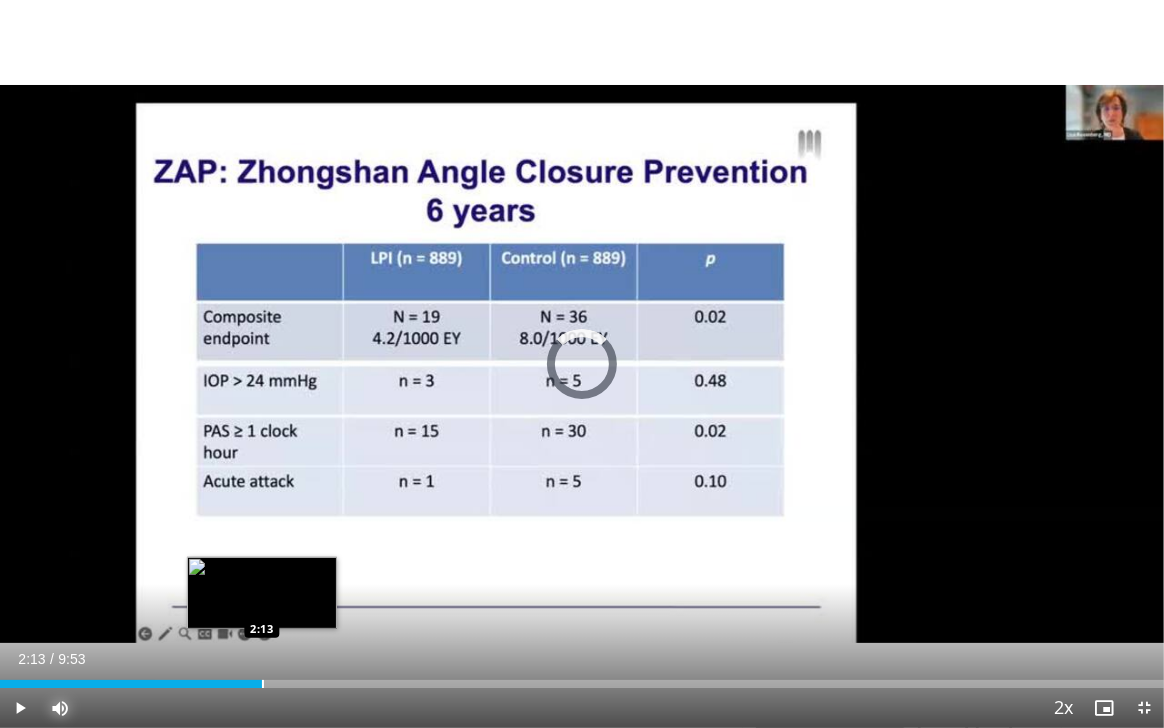 click at bounding box center (263, 684) 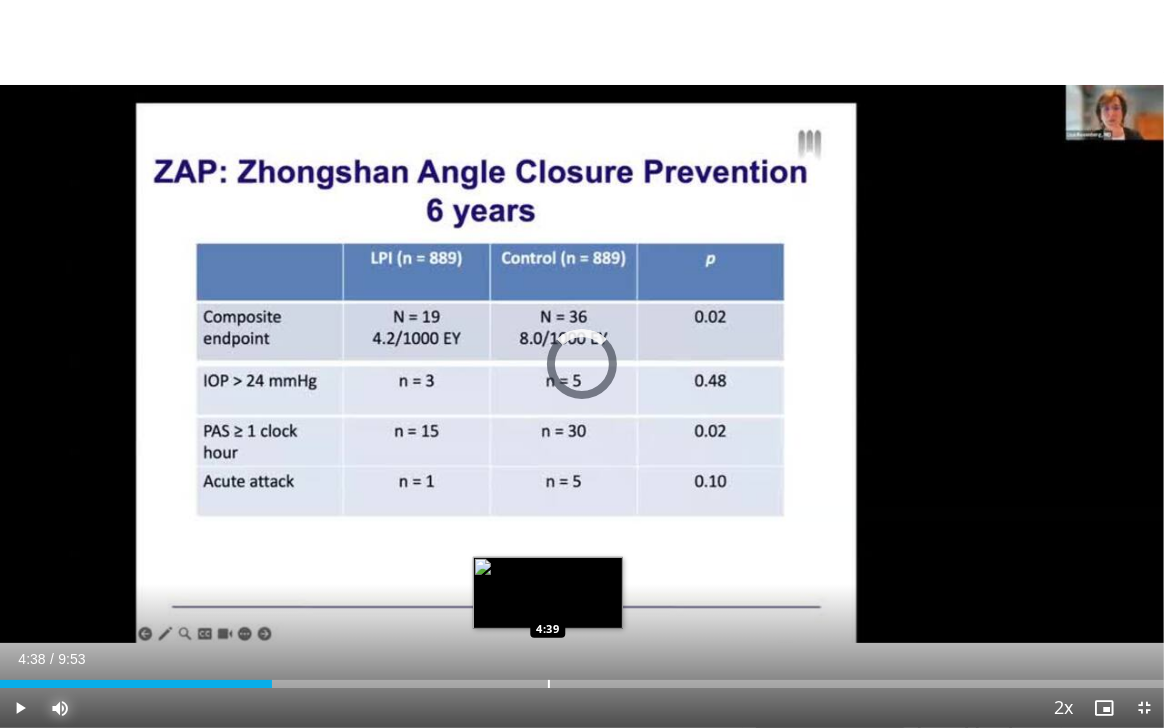 click on "Loaded :  0.00% 2:18 4:39" at bounding box center (582, 684) 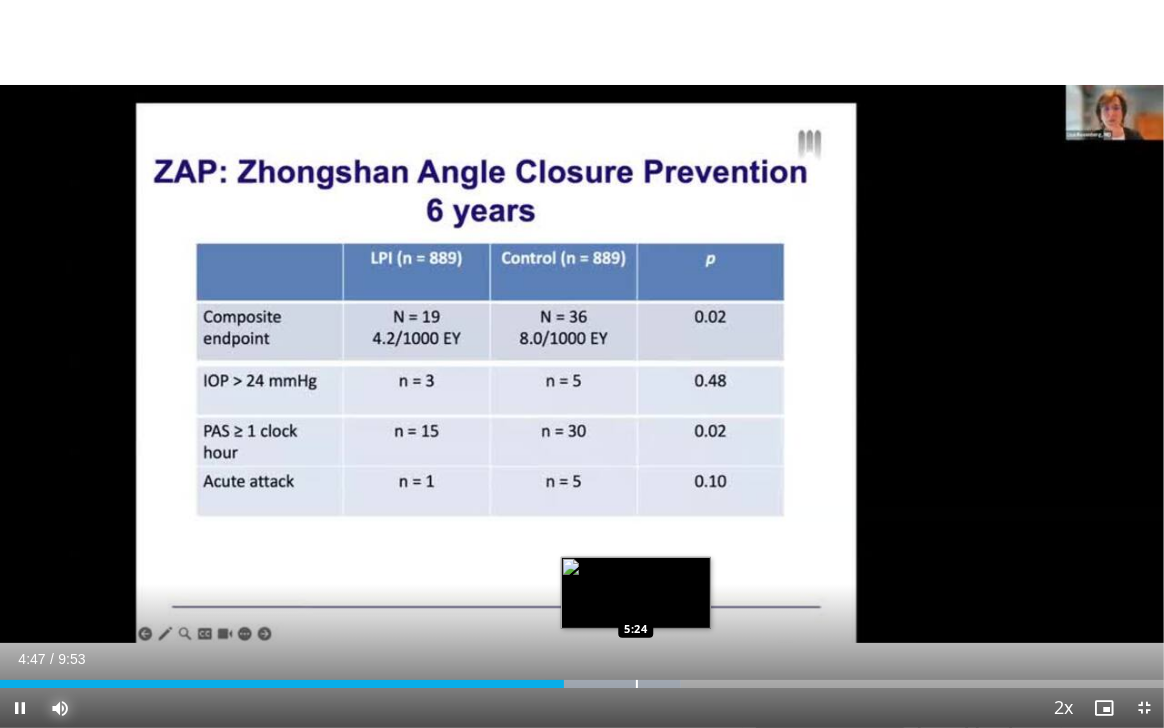 click at bounding box center (637, 684) 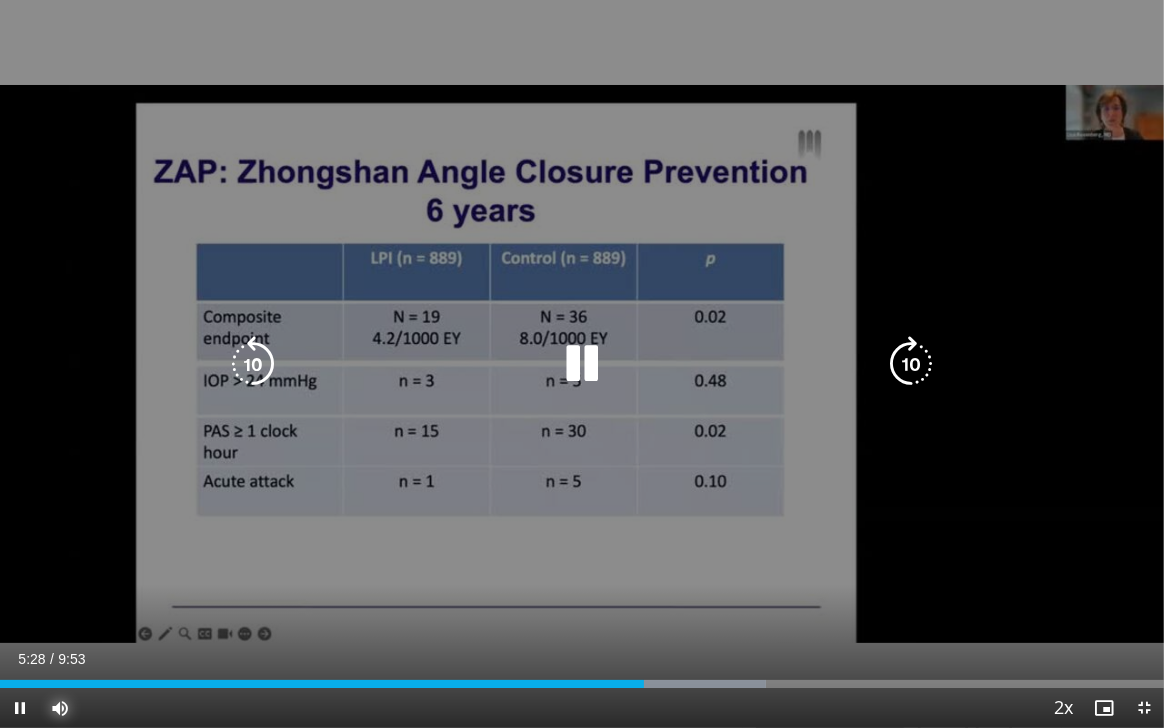 click on "Loaded :  65.77% 5:28 6:15" at bounding box center [582, 684] 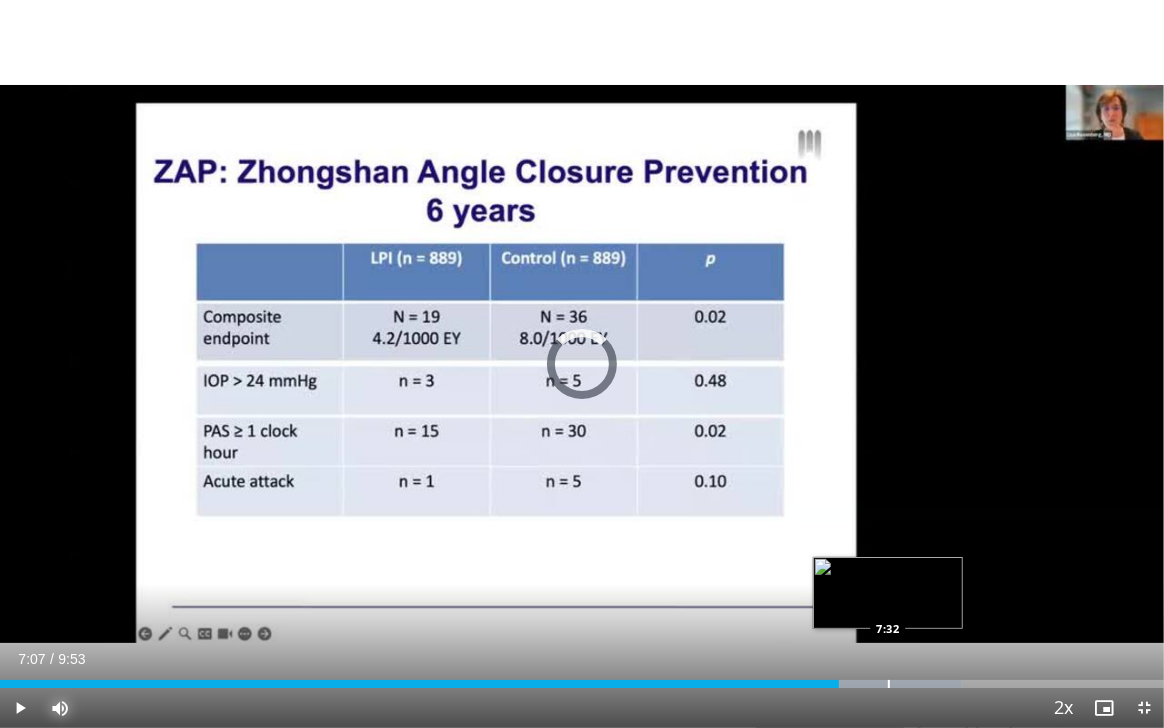 click at bounding box center (889, 684) 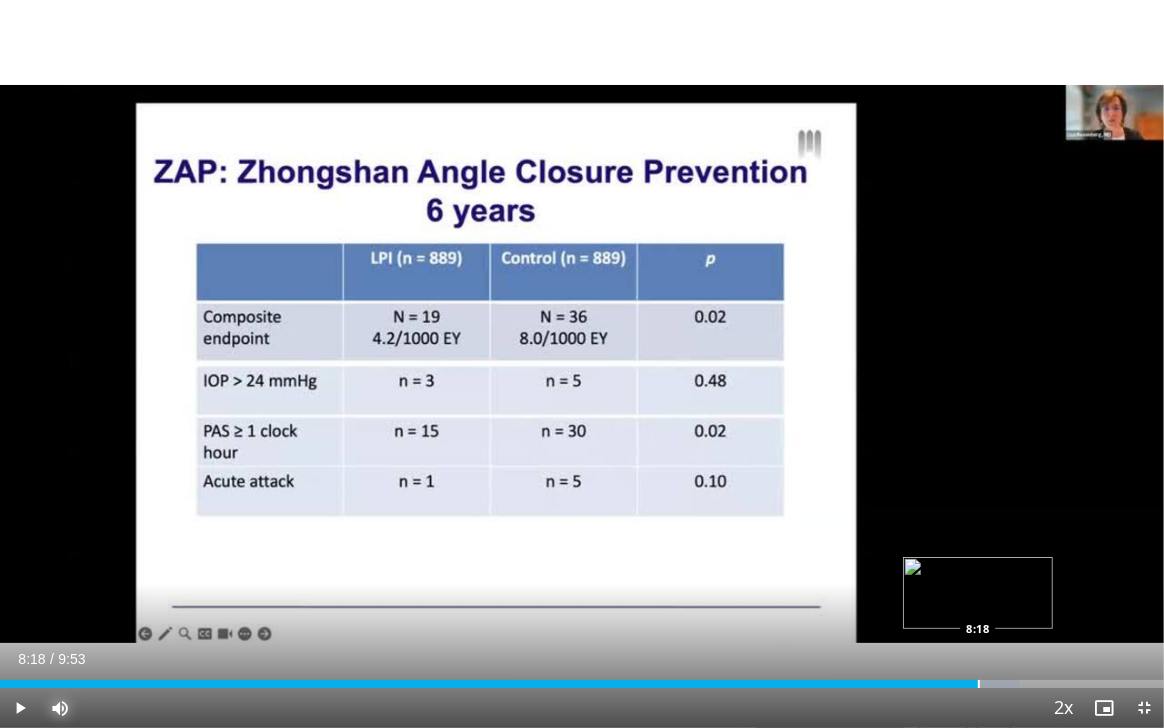 click at bounding box center (979, 684) 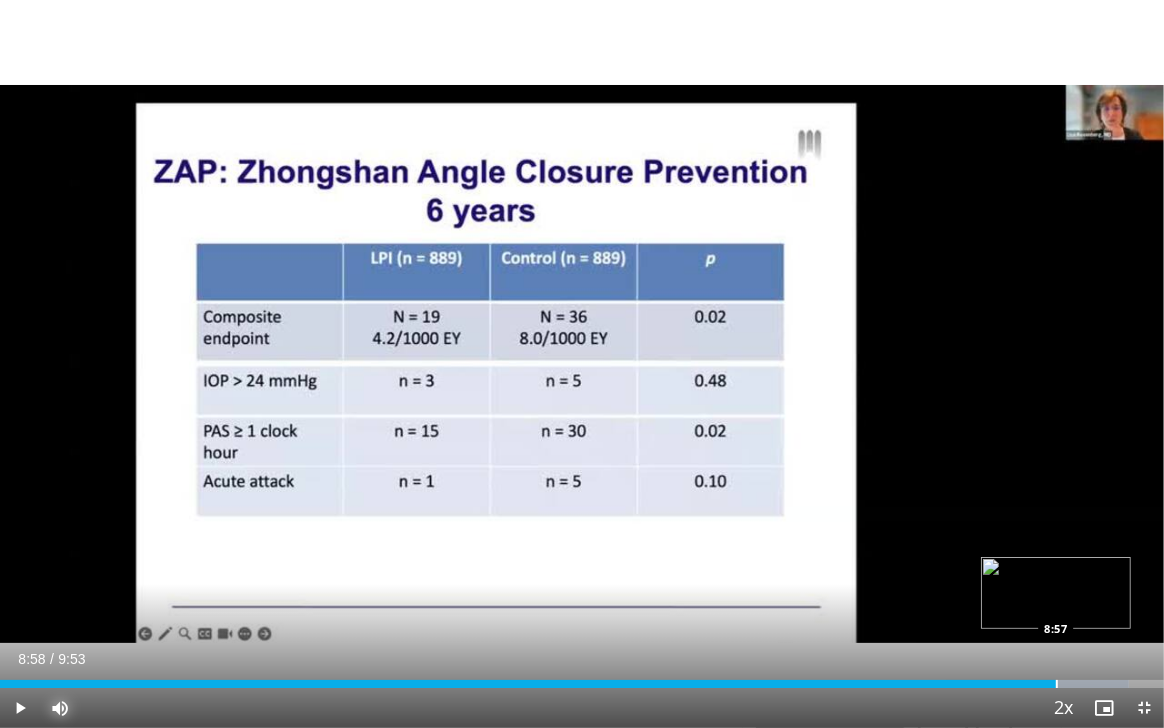 click at bounding box center (1057, 684) 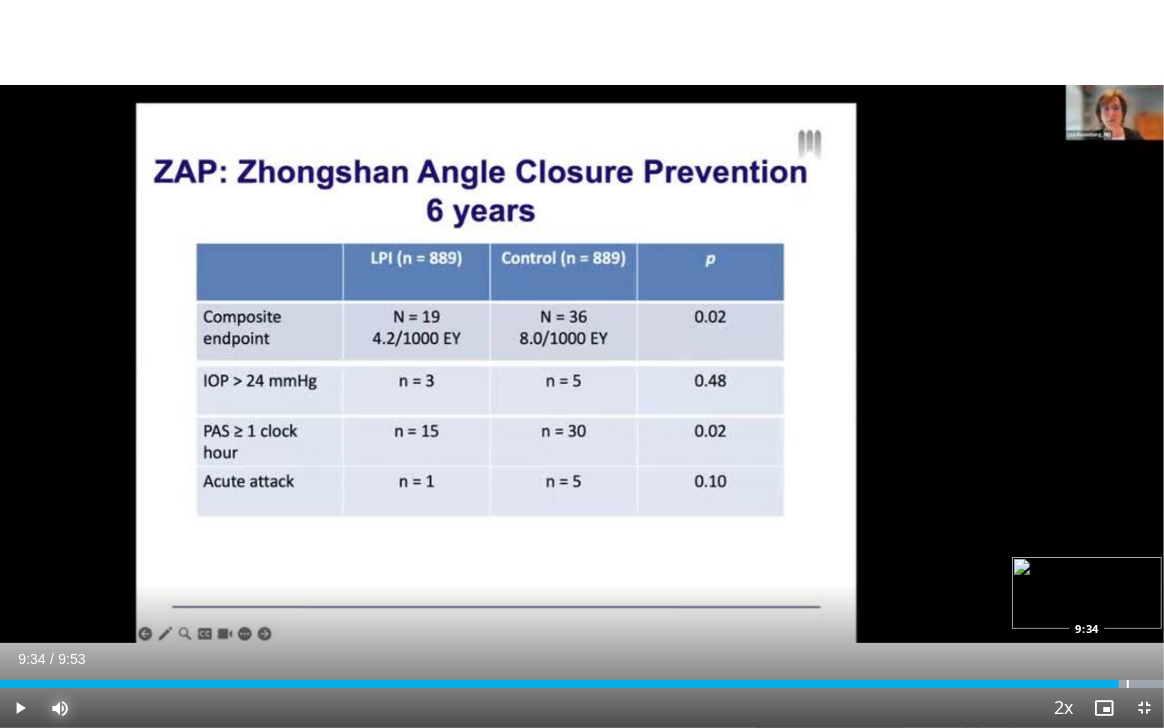 click at bounding box center (1128, 684) 